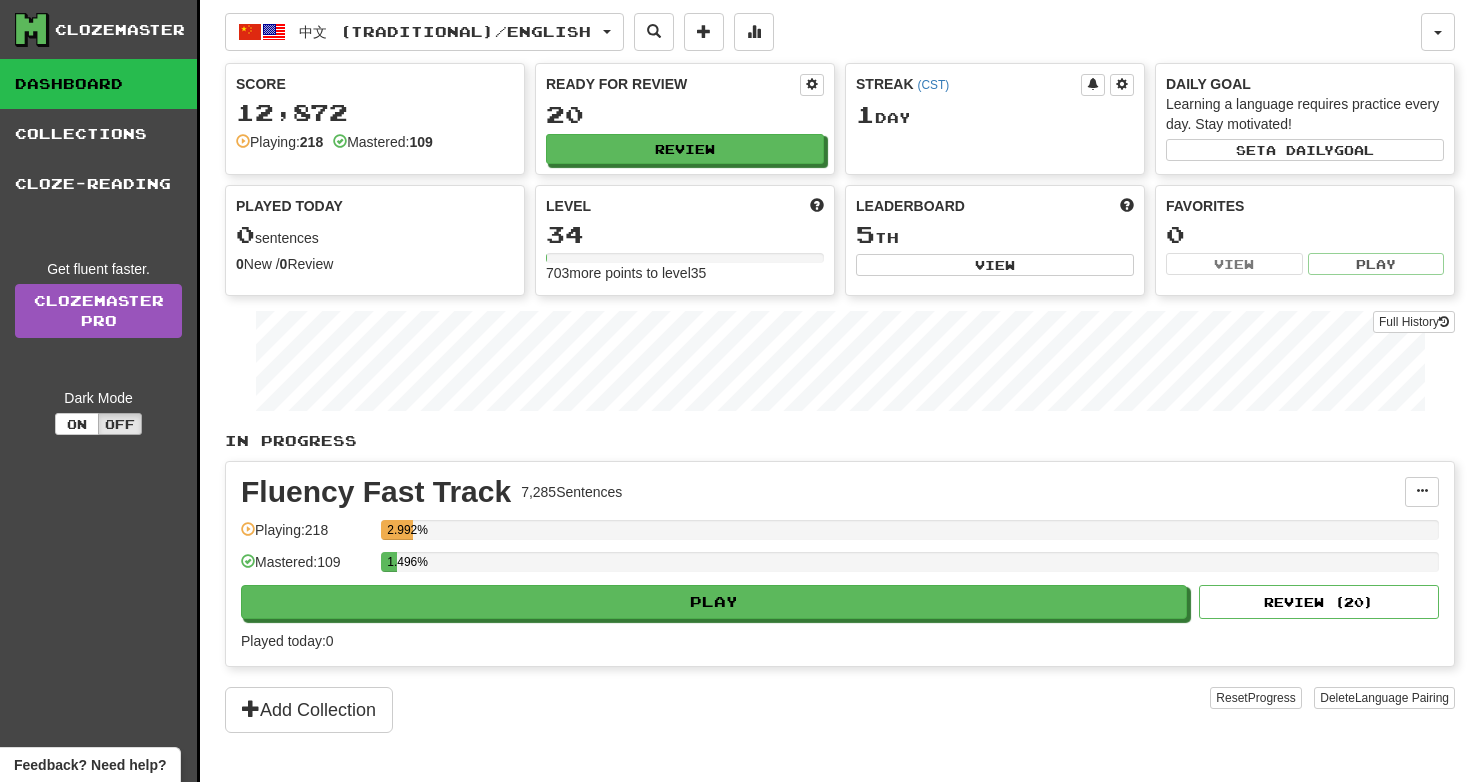 scroll, scrollTop: 0, scrollLeft: 0, axis: both 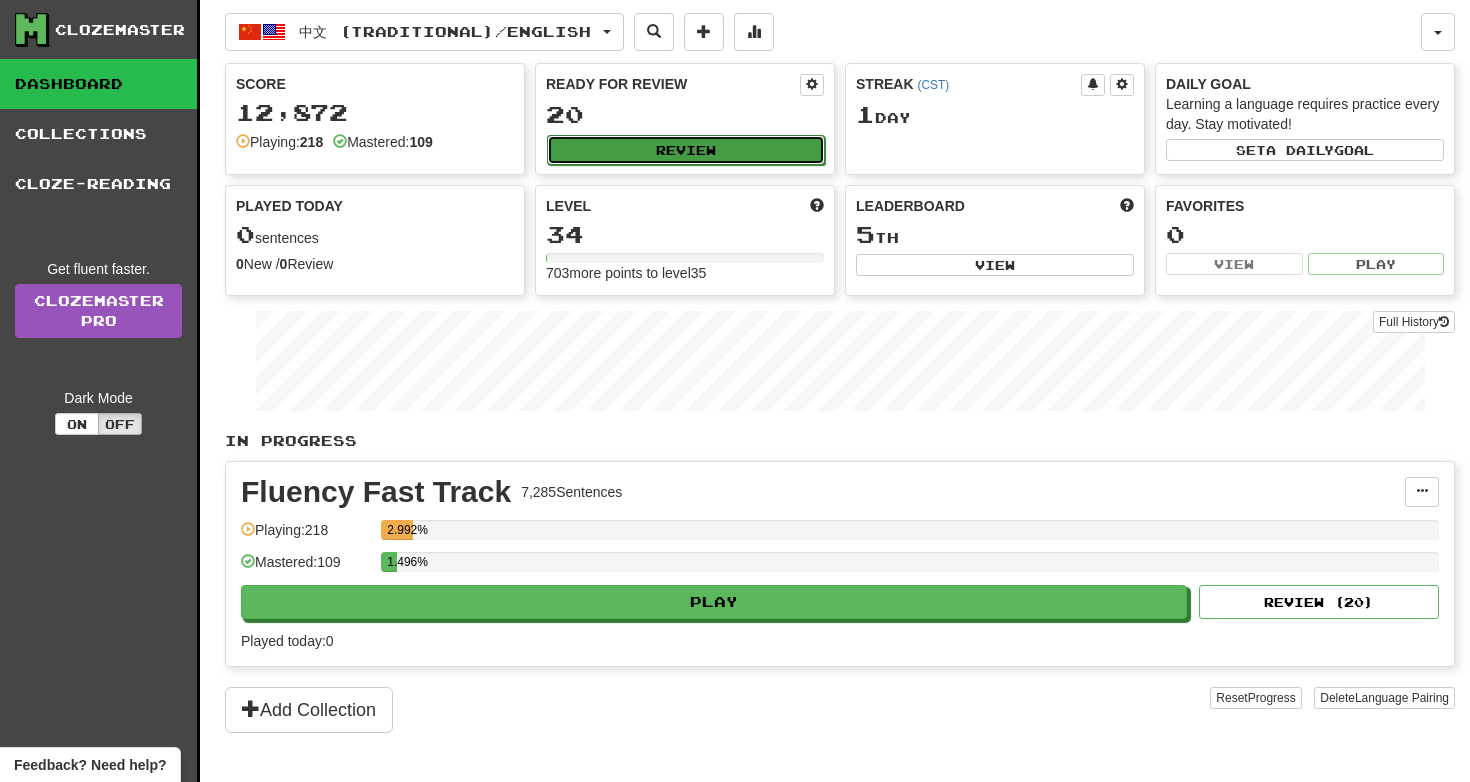 click on "Review" at bounding box center [686, 150] 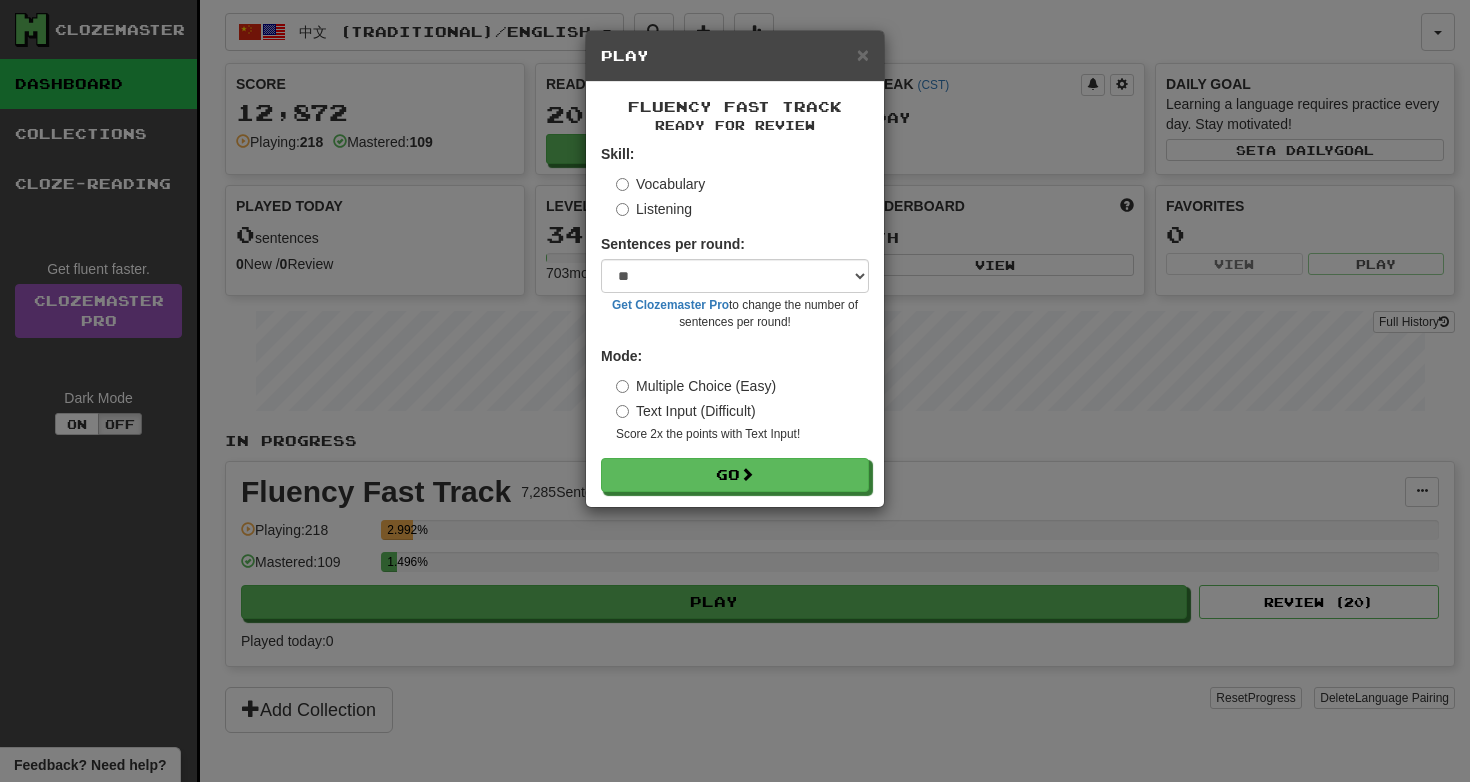 click on "Listening" at bounding box center [654, 209] 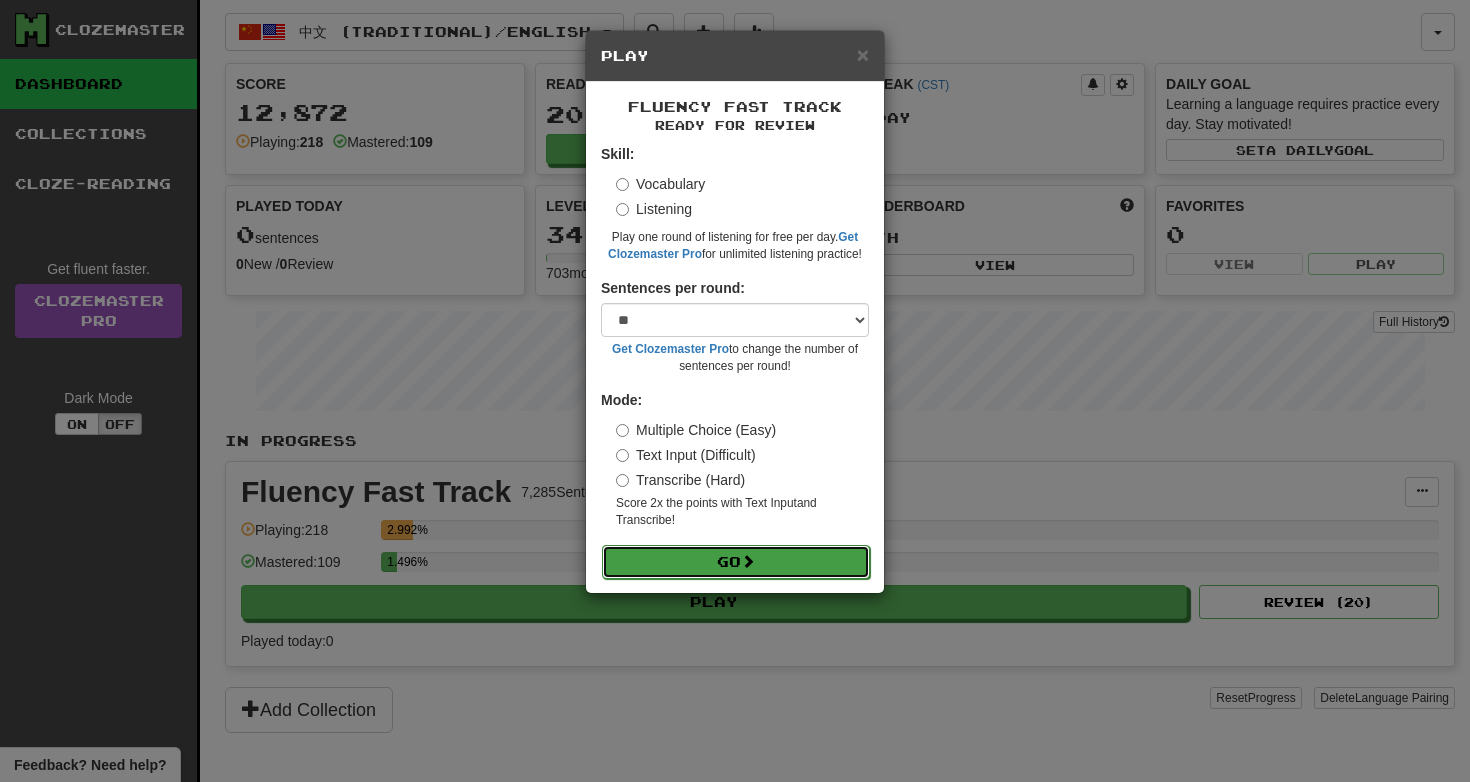 click at bounding box center (748, 561) 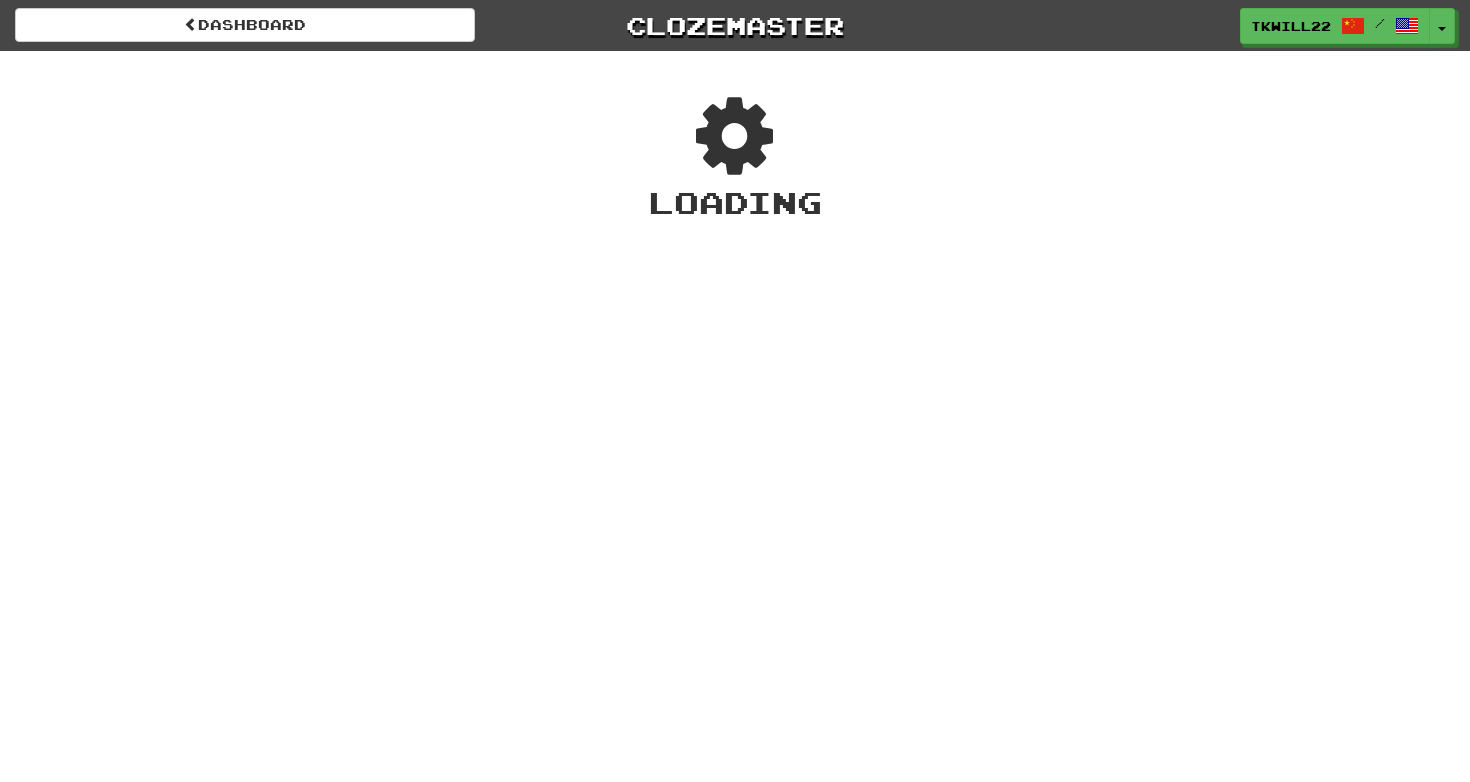 scroll, scrollTop: 0, scrollLeft: 0, axis: both 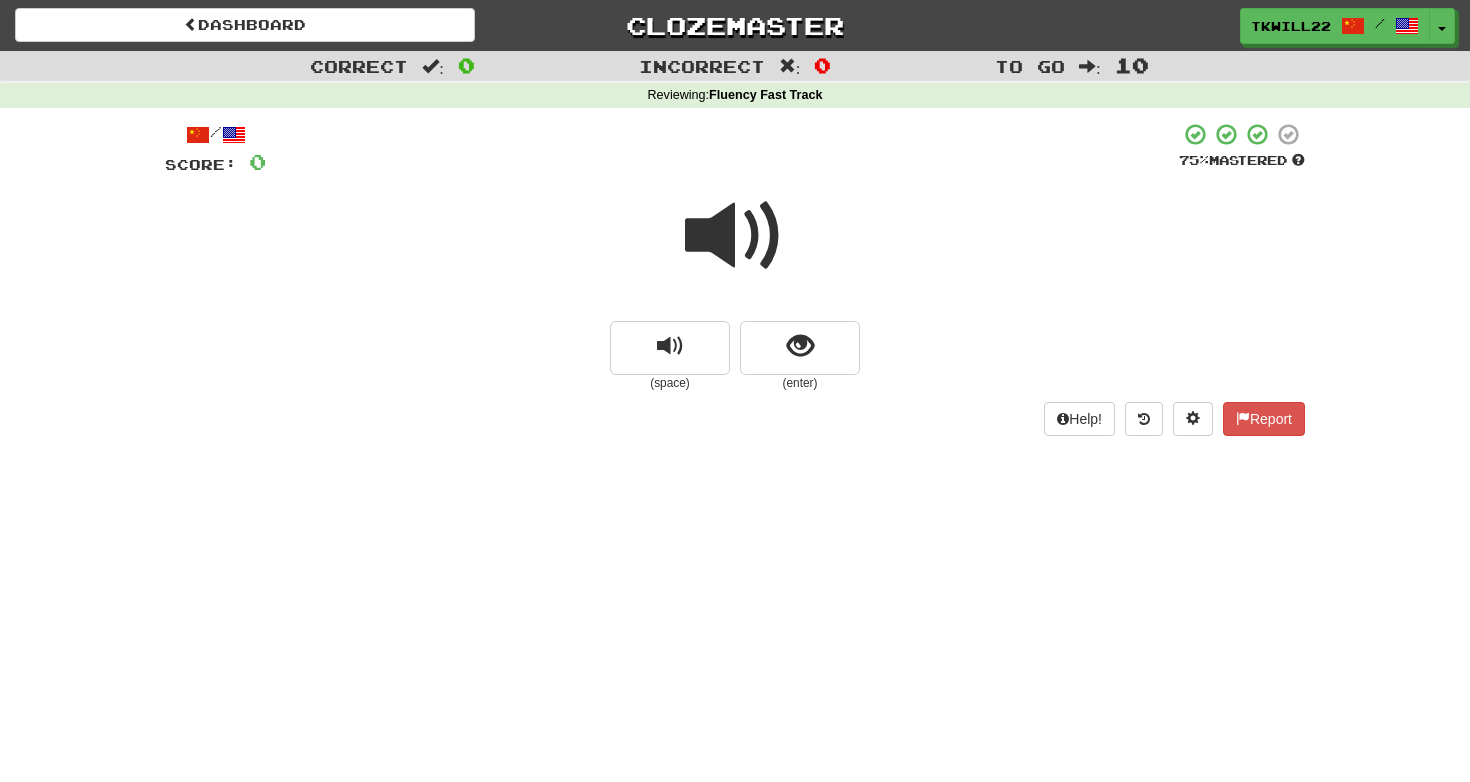 click at bounding box center (735, 236) 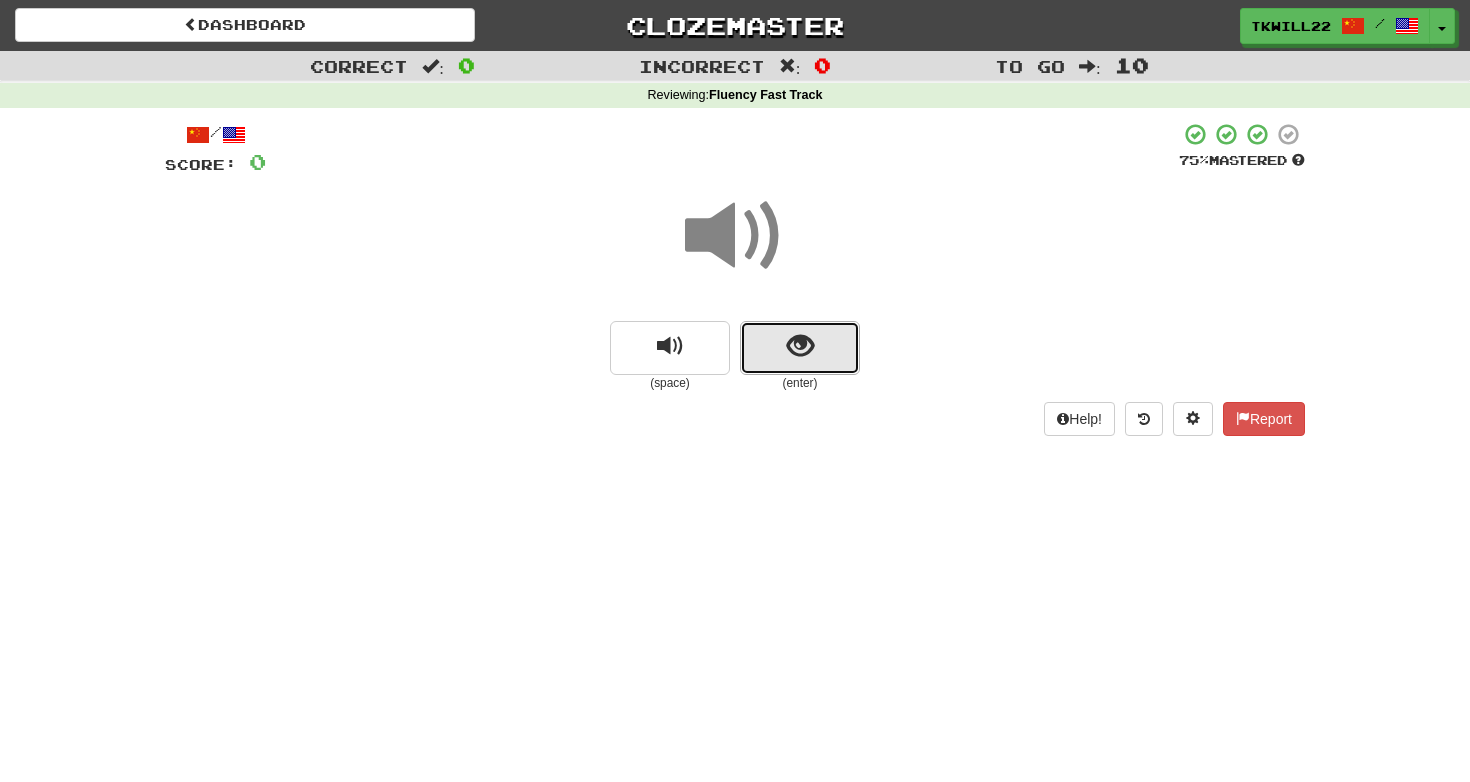 click at bounding box center (800, 346) 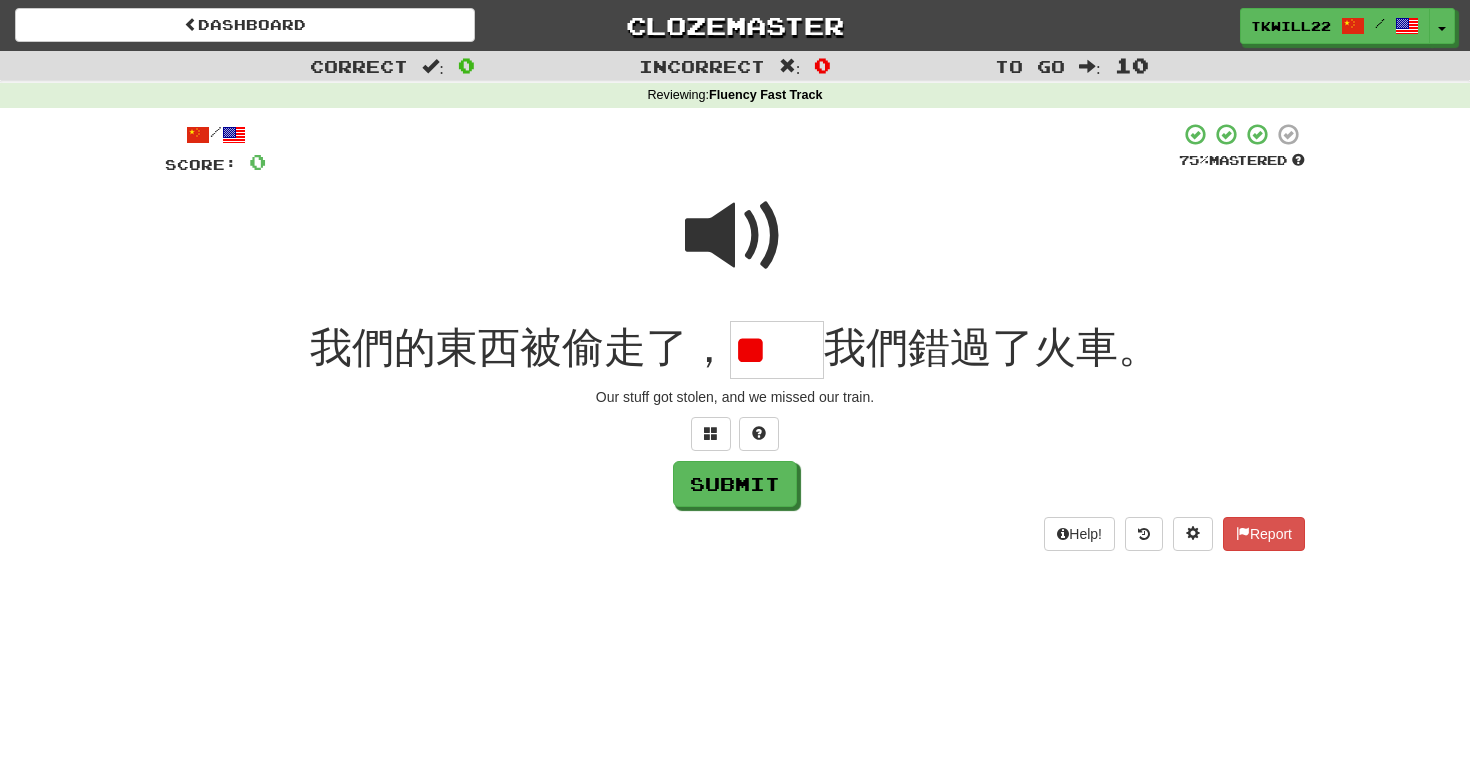 scroll, scrollTop: 0, scrollLeft: 0, axis: both 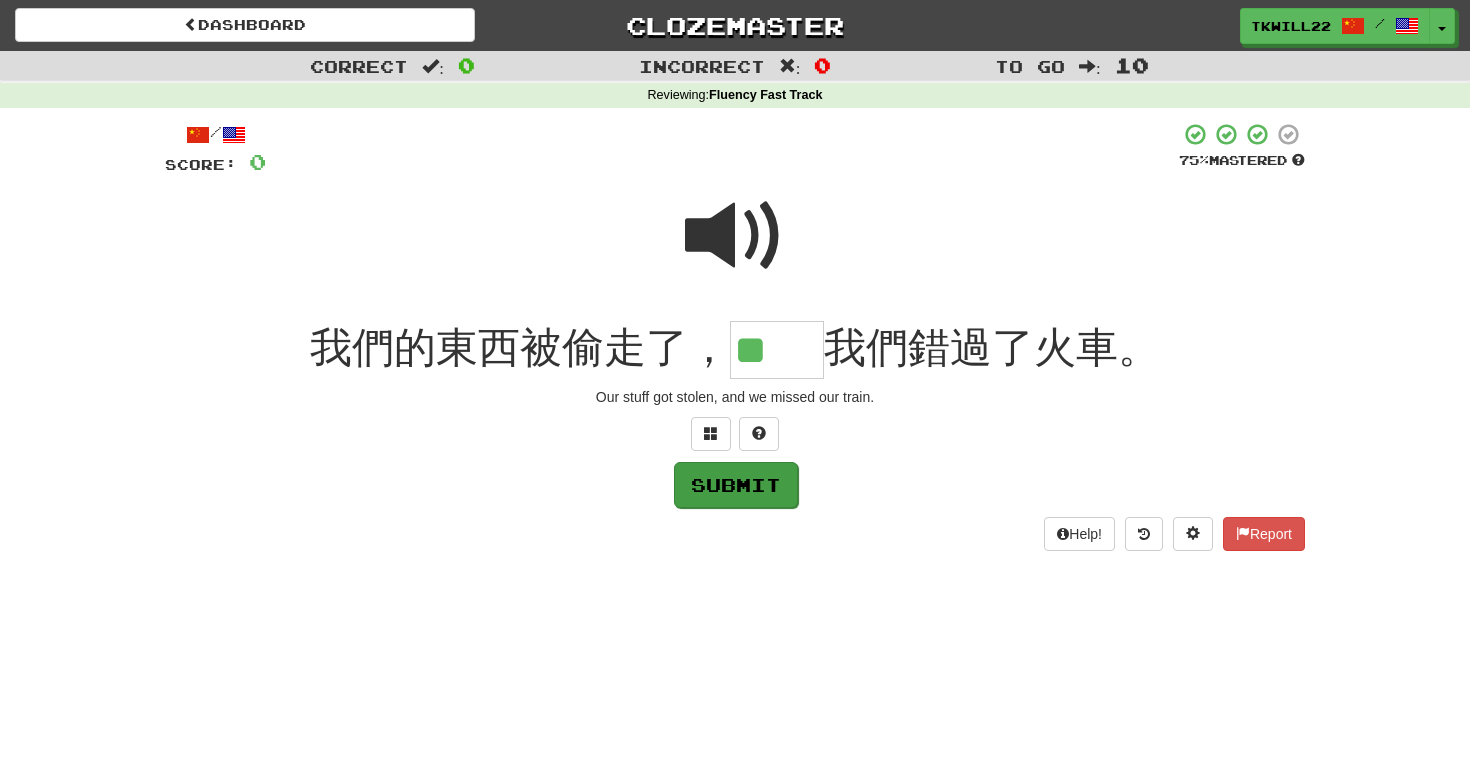 type on "**" 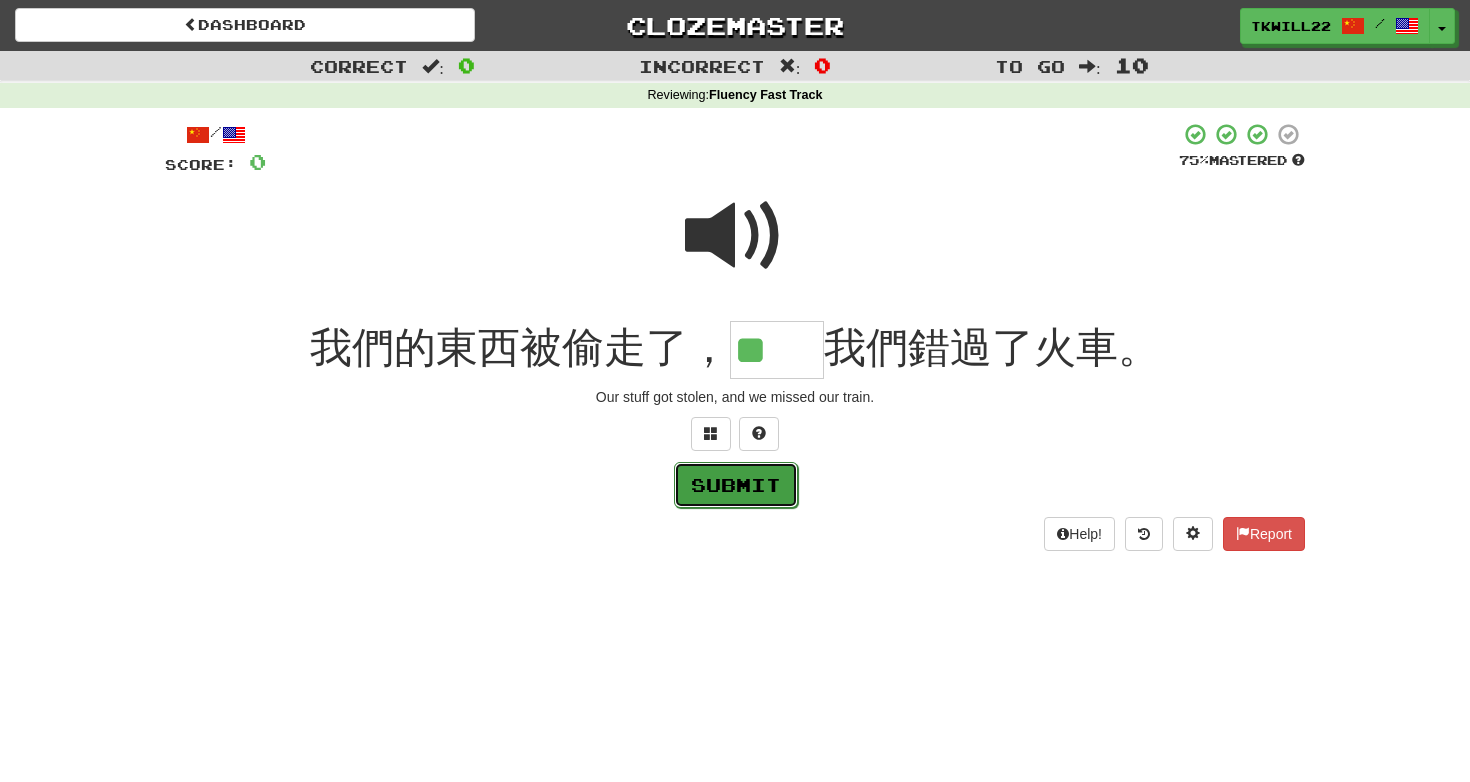 click on "Submit" at bounding box center (736, 485) 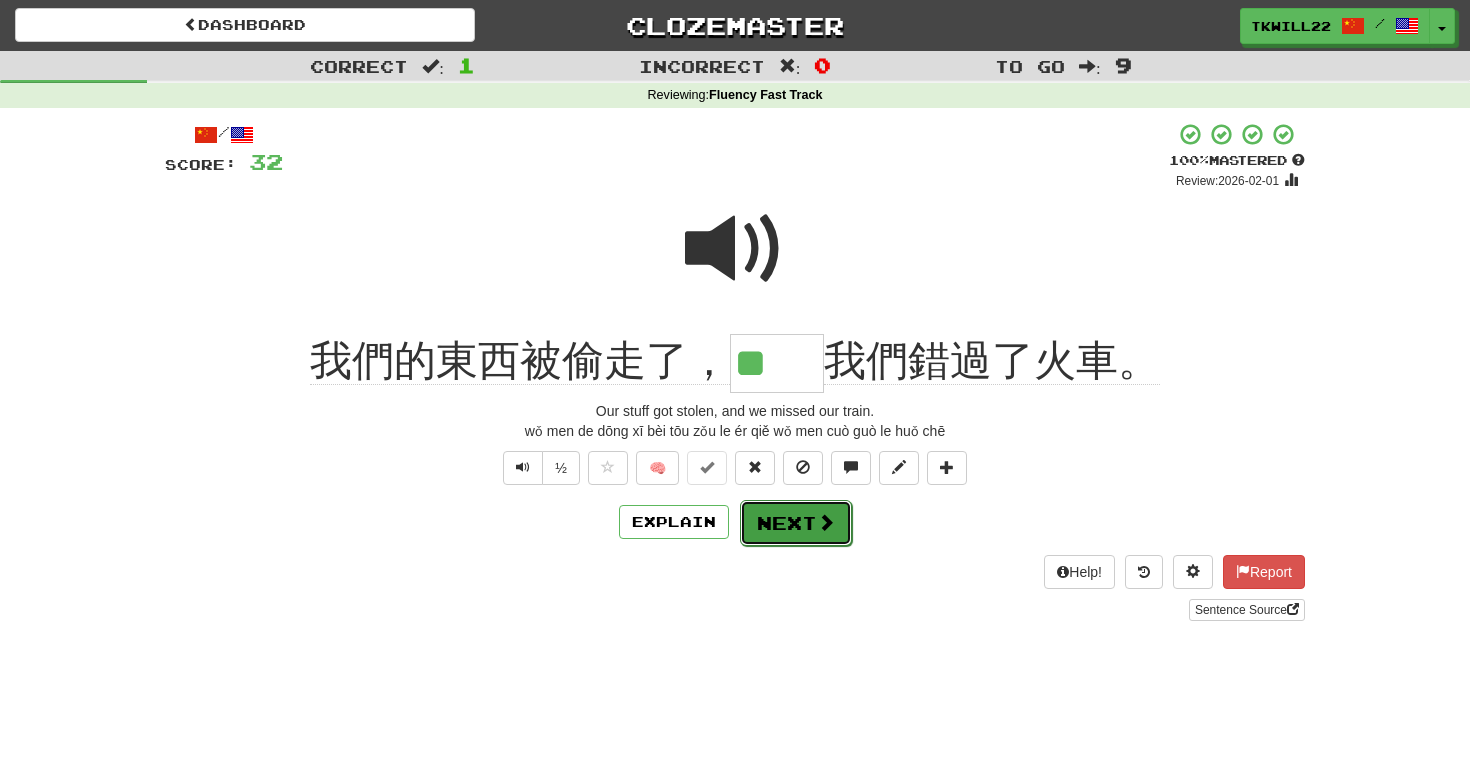 click on "Next" at bounding box center [796, 523] 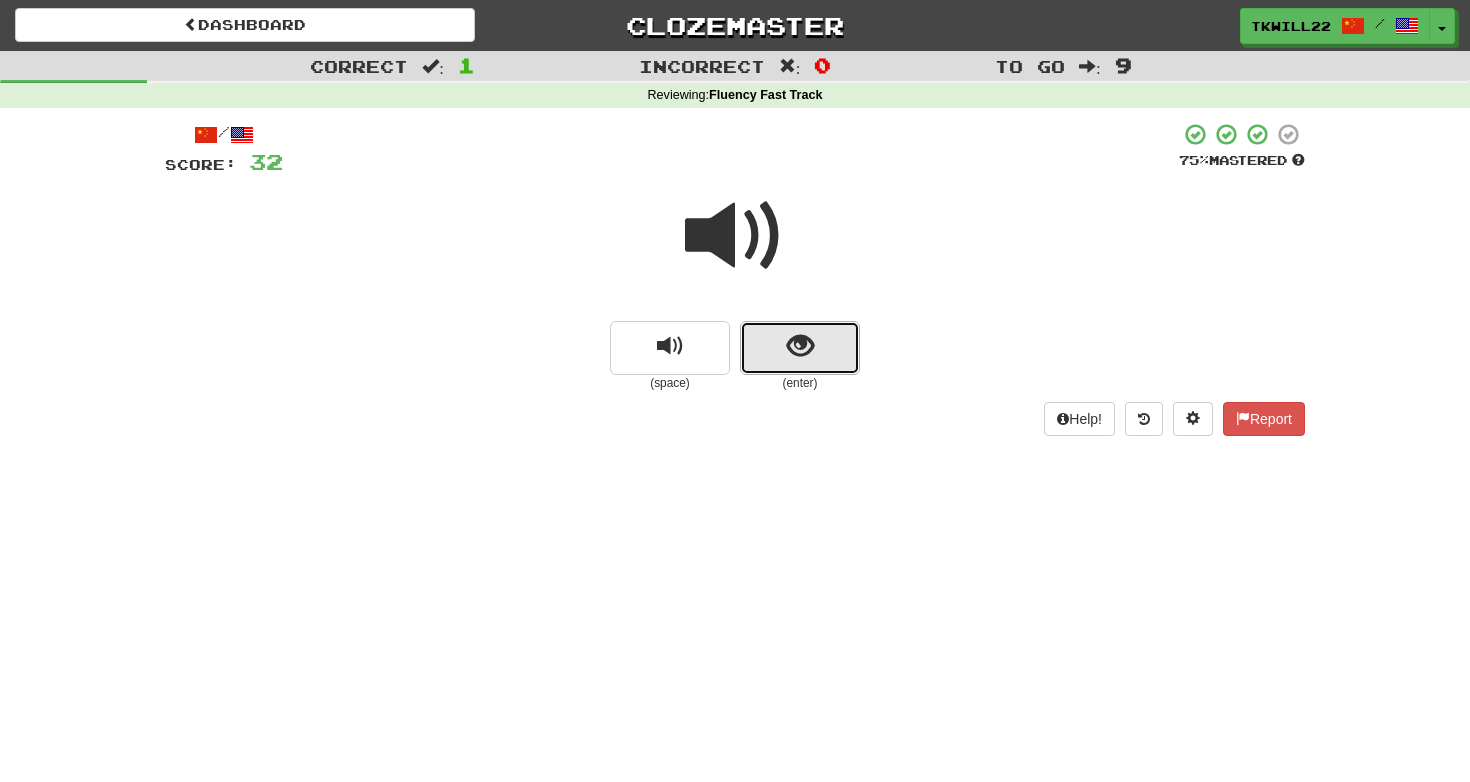 click at bounding box center [800, 348] 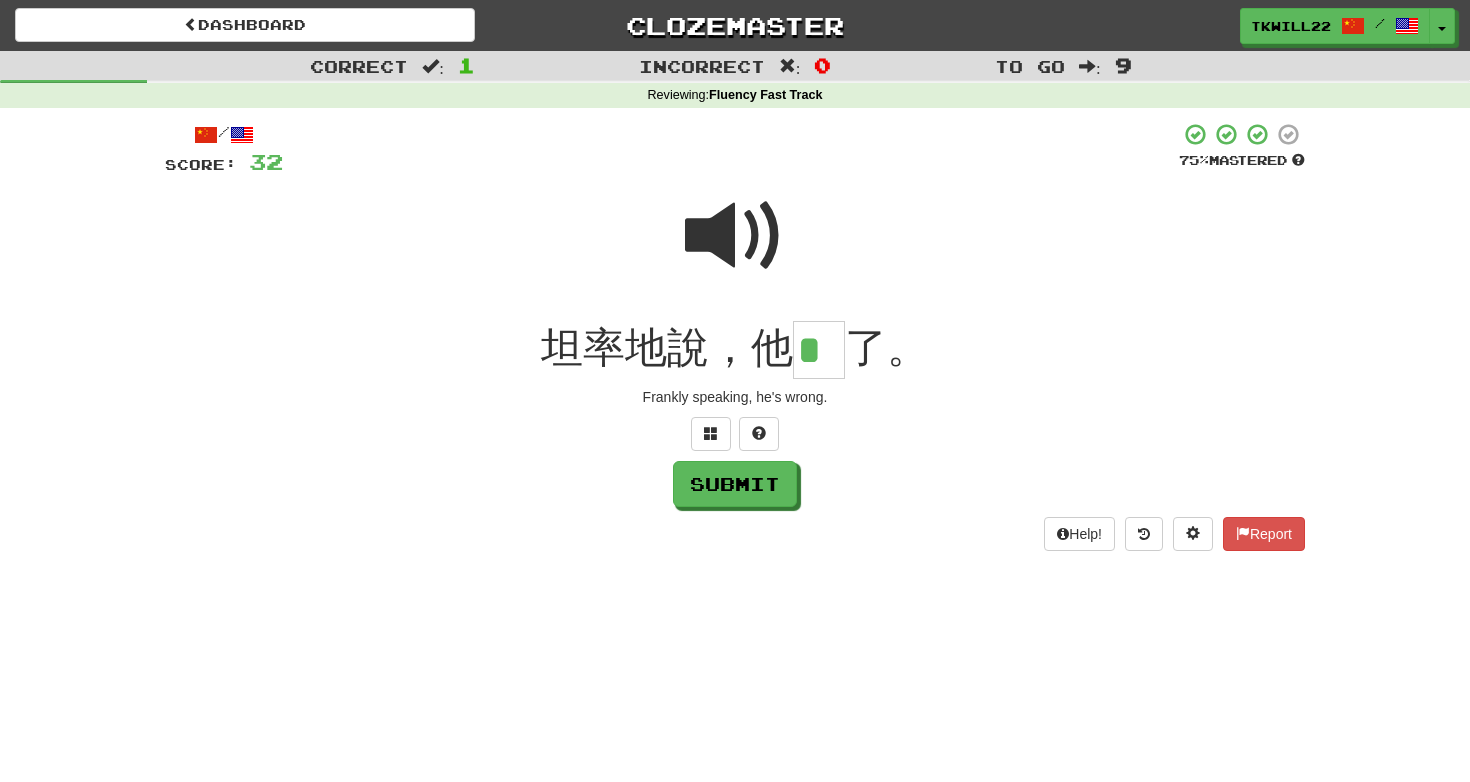 scroll, scrollTop: 0, scrollLeft: 0, axis: both 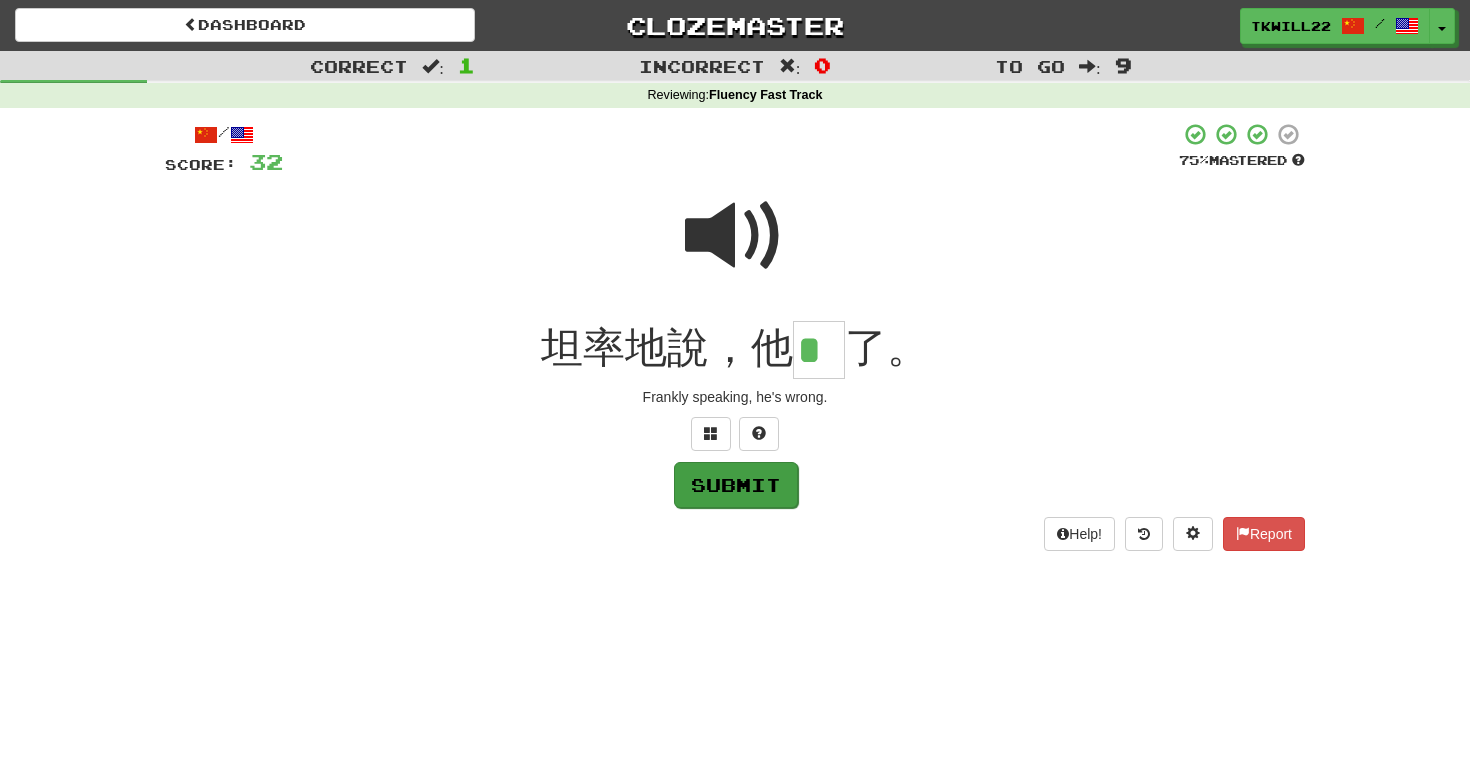 type on "*" 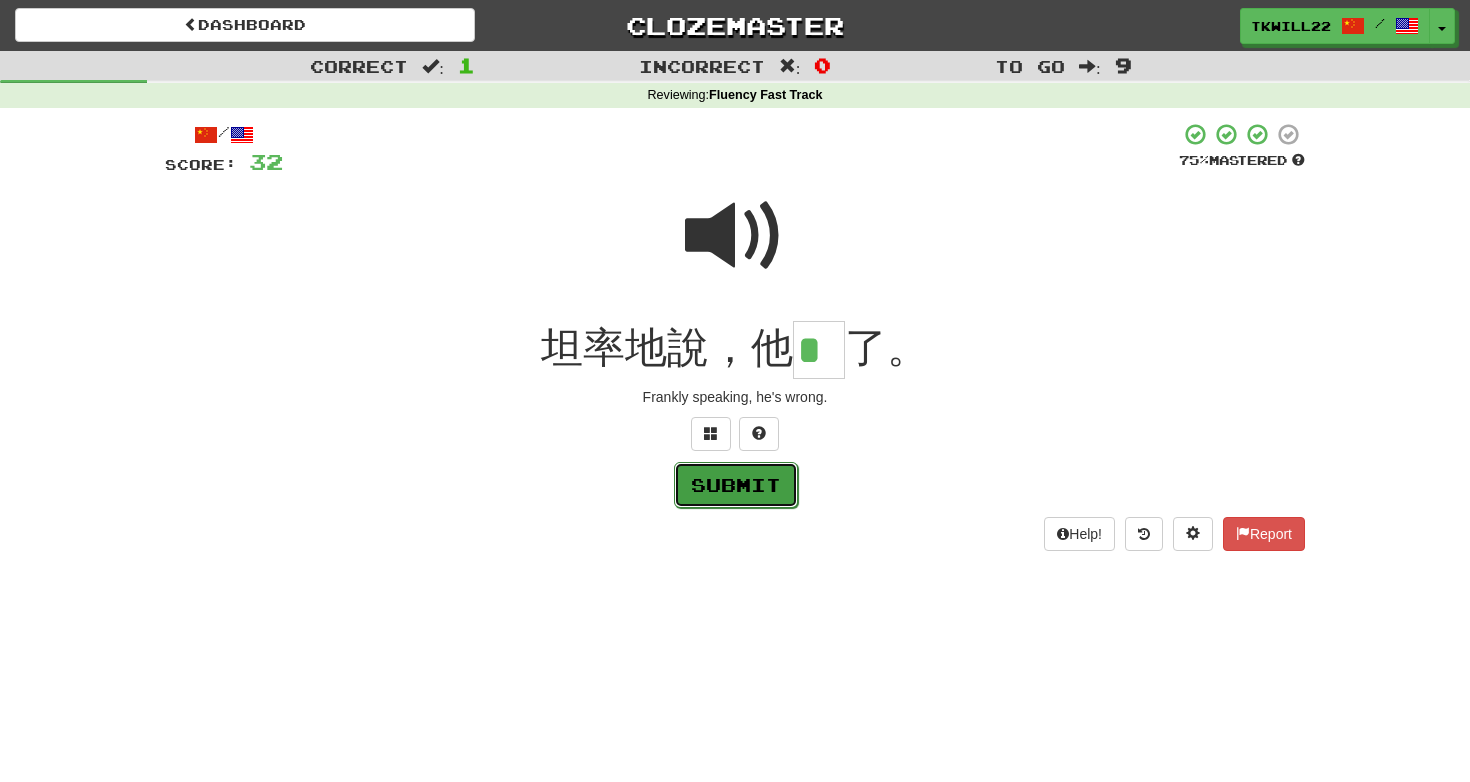 click on "Submit" at bounding box center (736, 485) 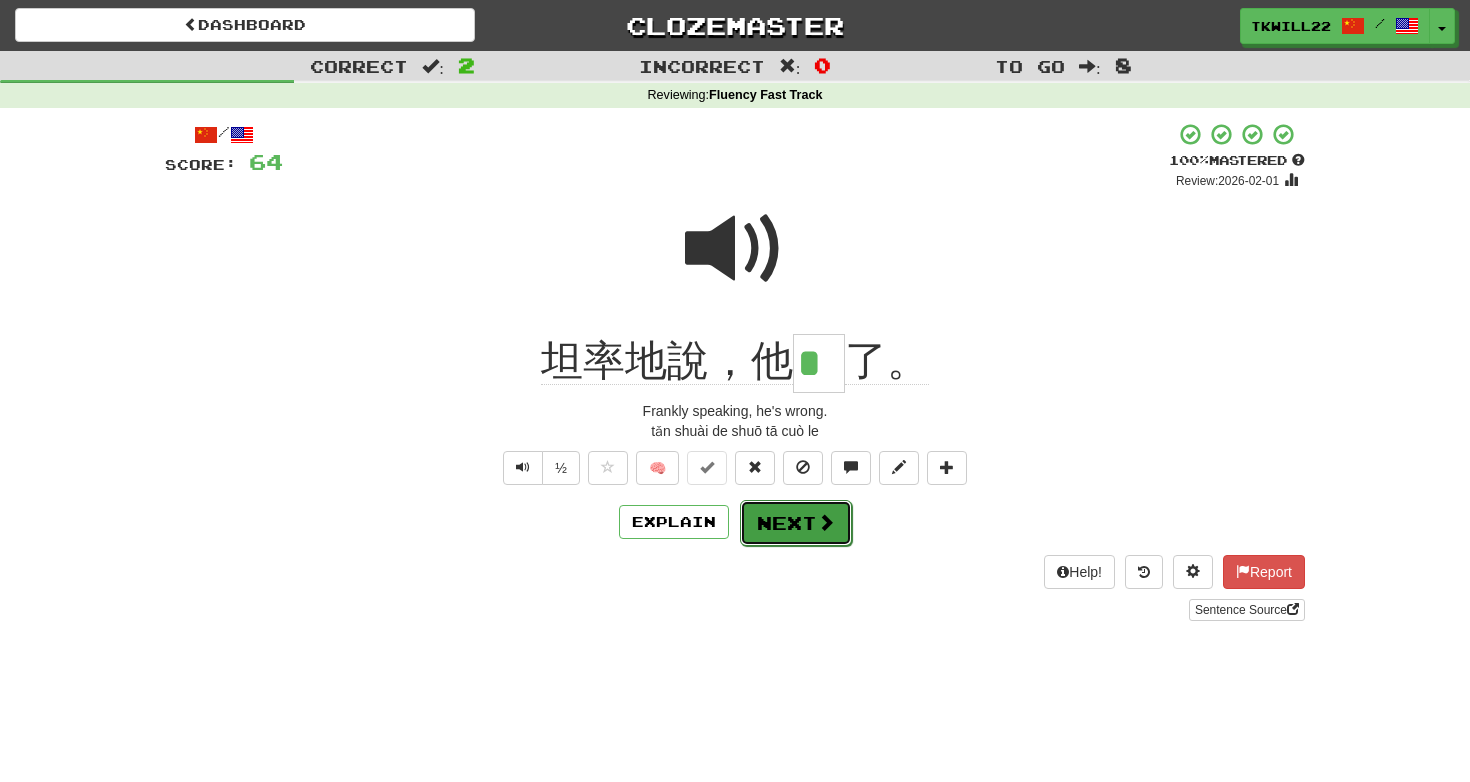 click at bounding box center [826, 522] 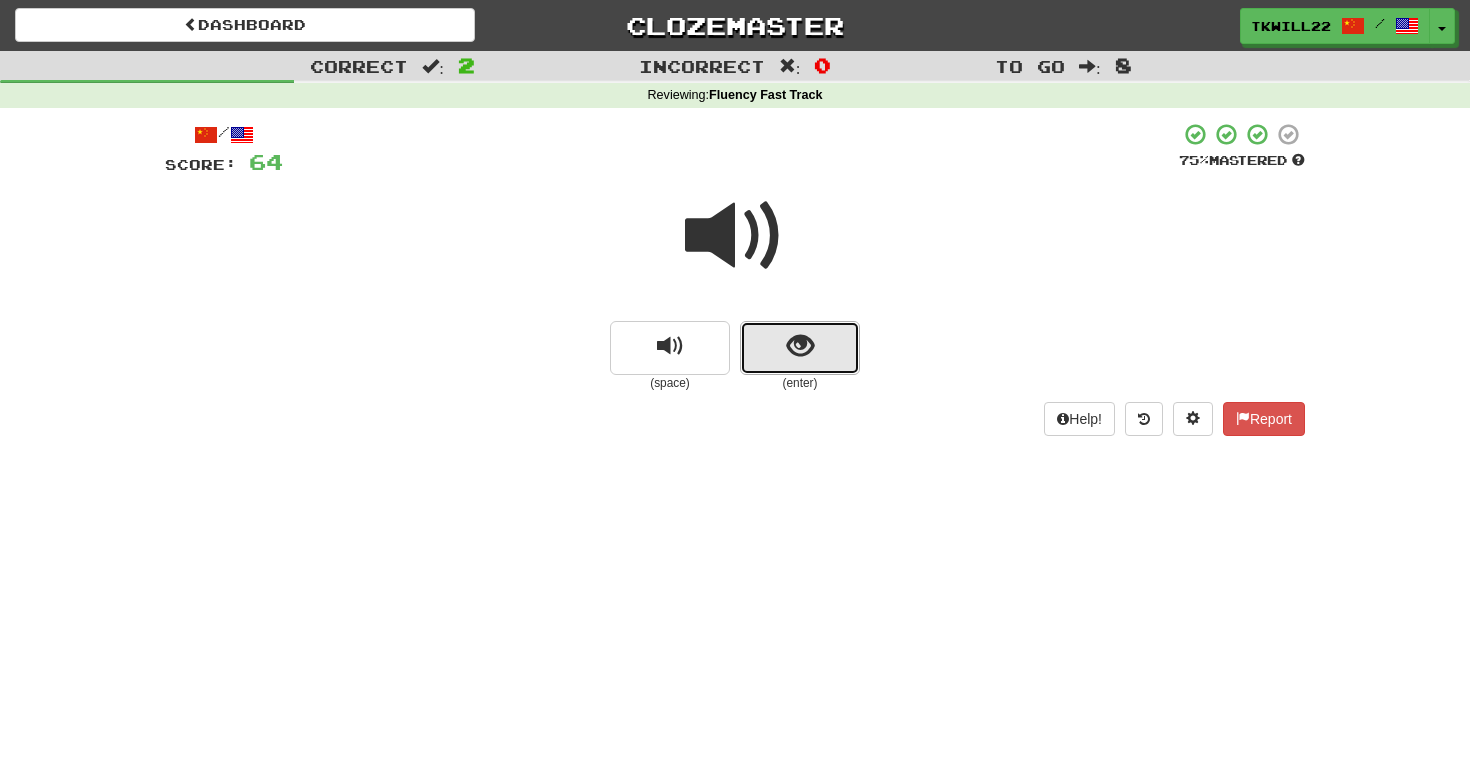 click at bounding box center (800, 346) 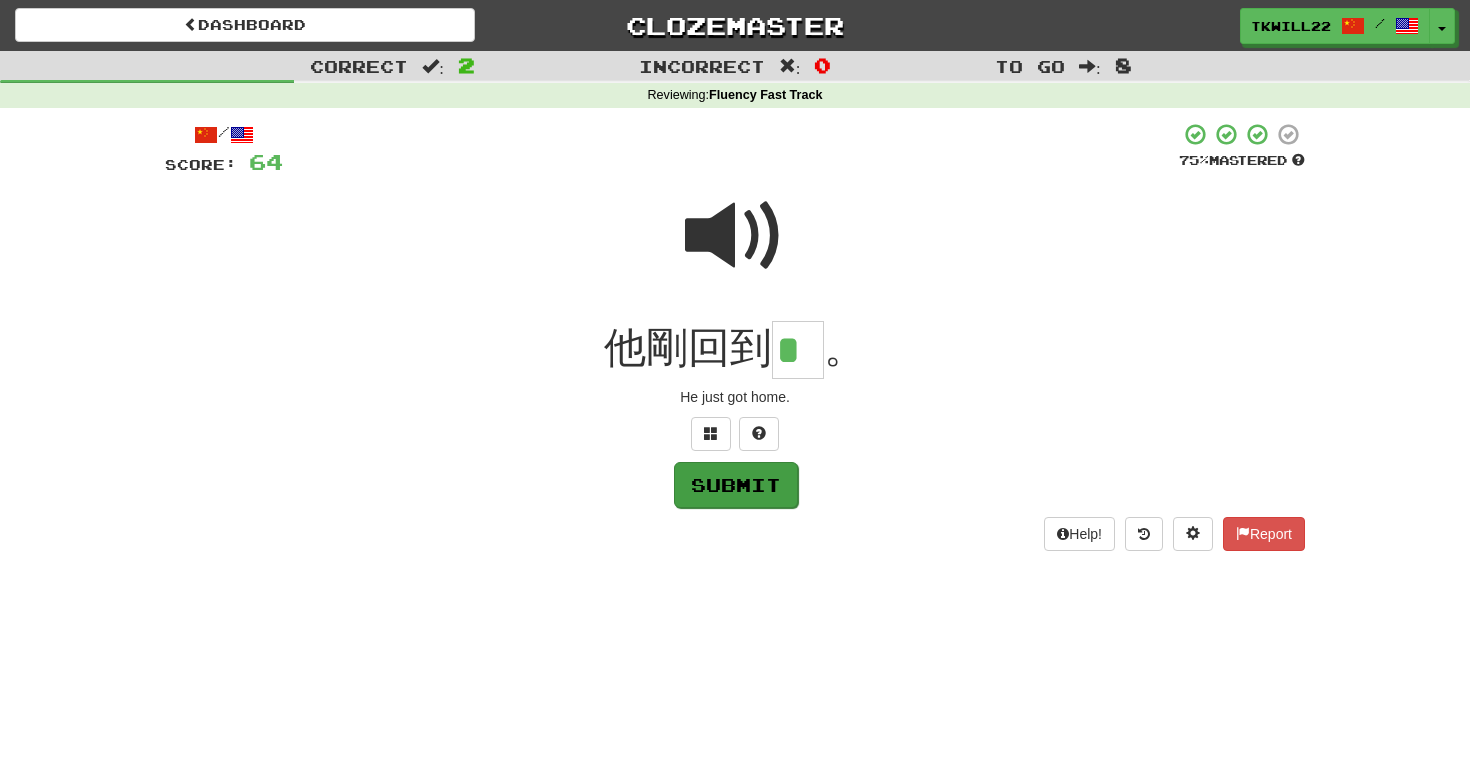 type on "*" 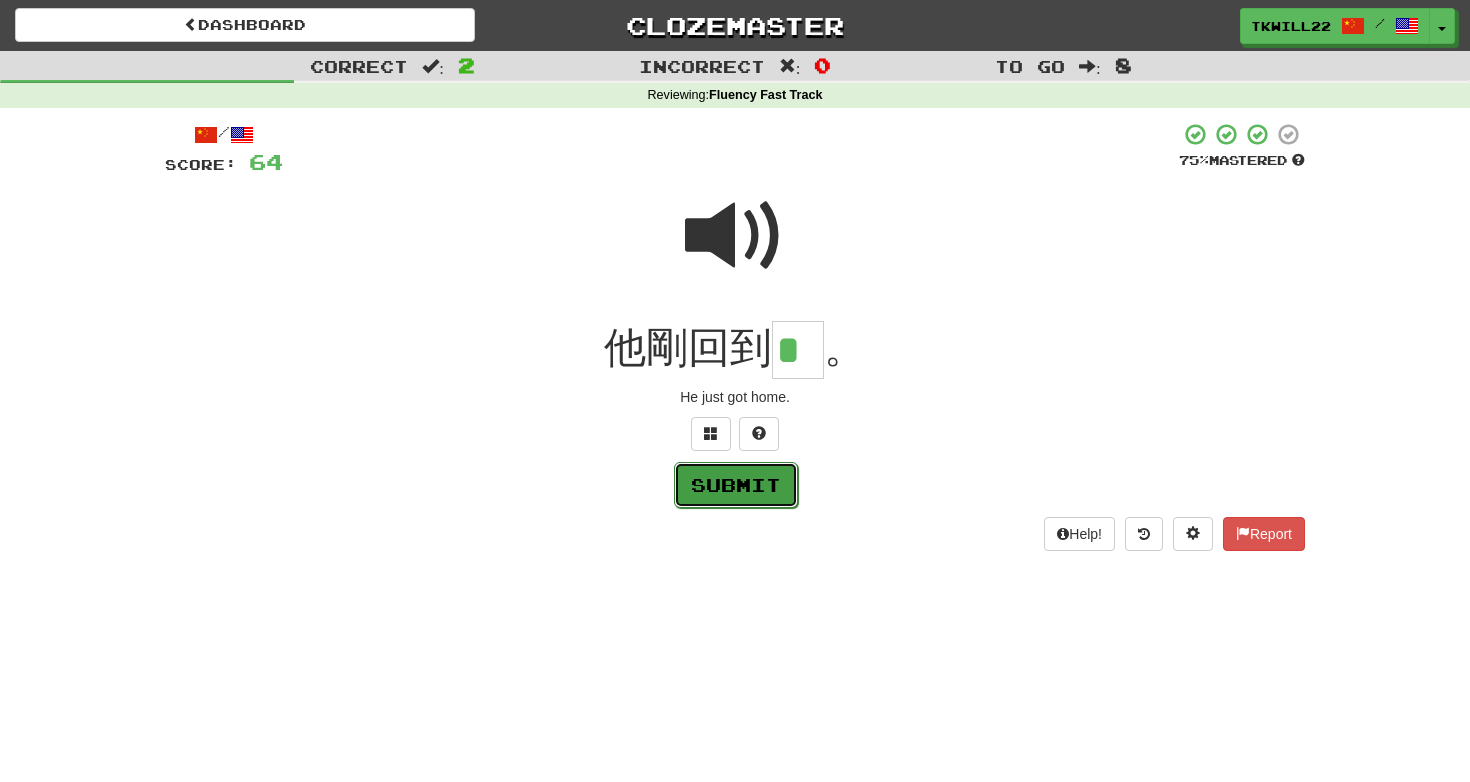click on "Submit" at bounding box center (736, 485) 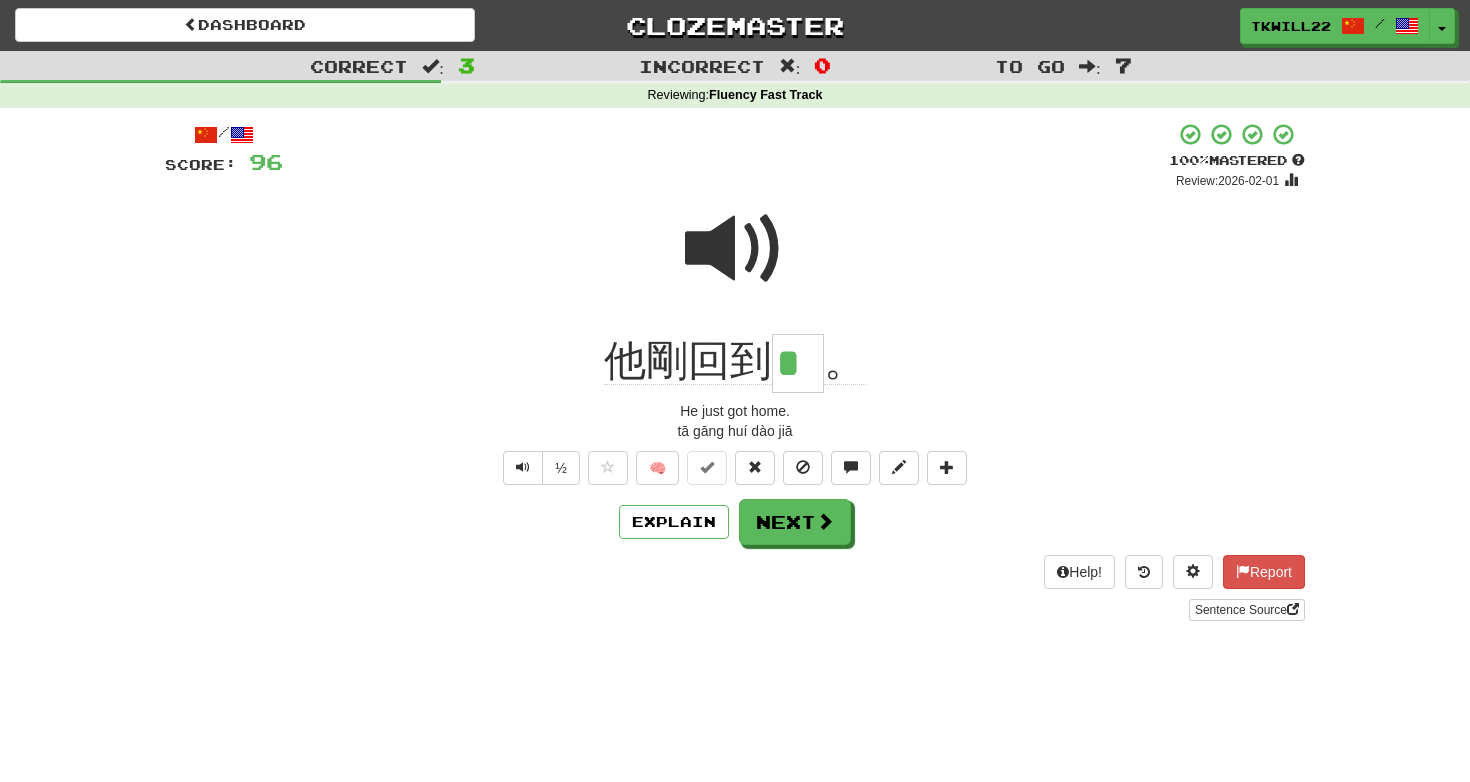 click on "/  Score:   96 + 32 100 %  Mastered Review:  2026-02-01 tā gāng huí dào jiā ½ 🧠 Explain Next  Help!  Report Sentence Source" at bounding box center (735, 371) 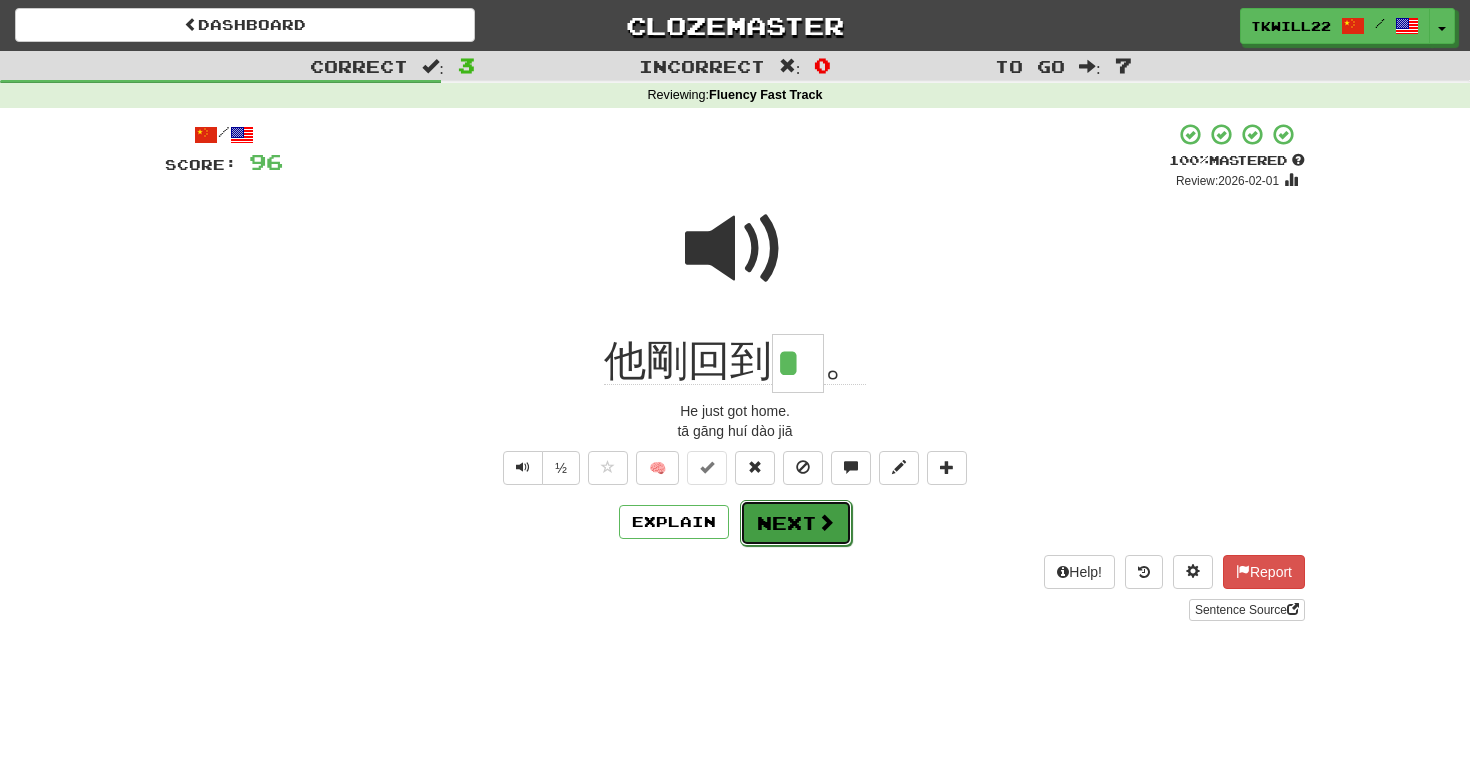 click on "Next" at bounding box center [796, 523] 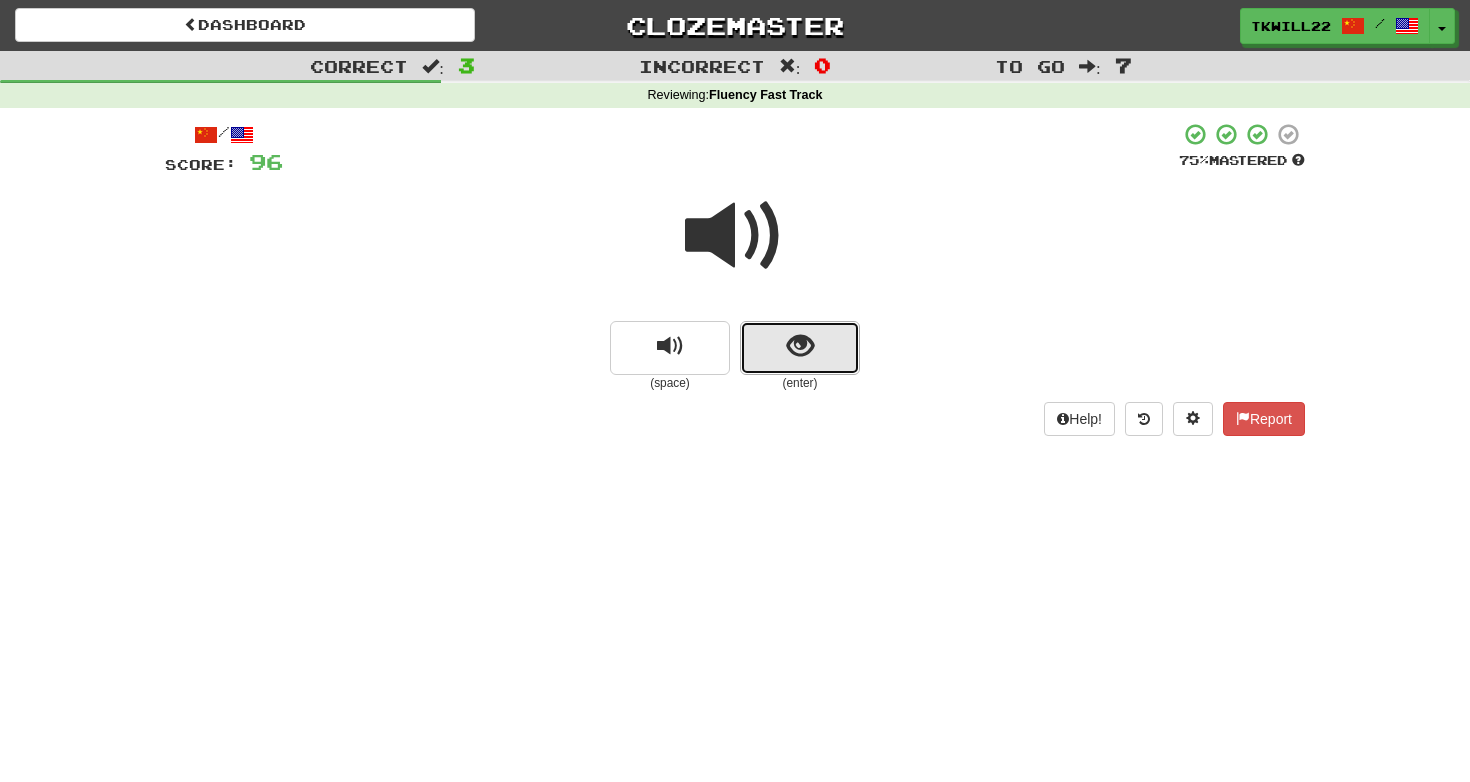 click at bounding box center (800, 348) 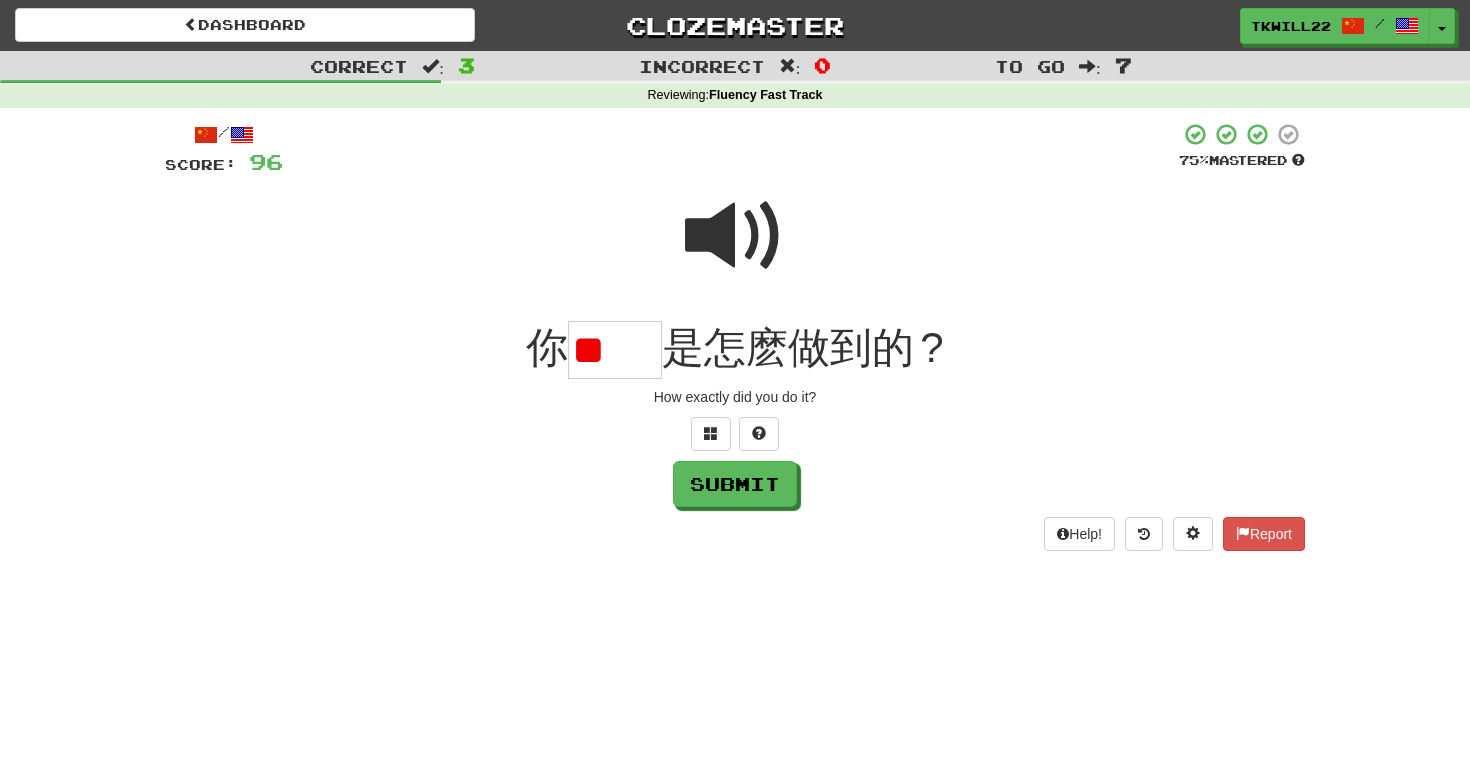 scroll, scrollTop: 0, scrollLeft: 0, axis: both 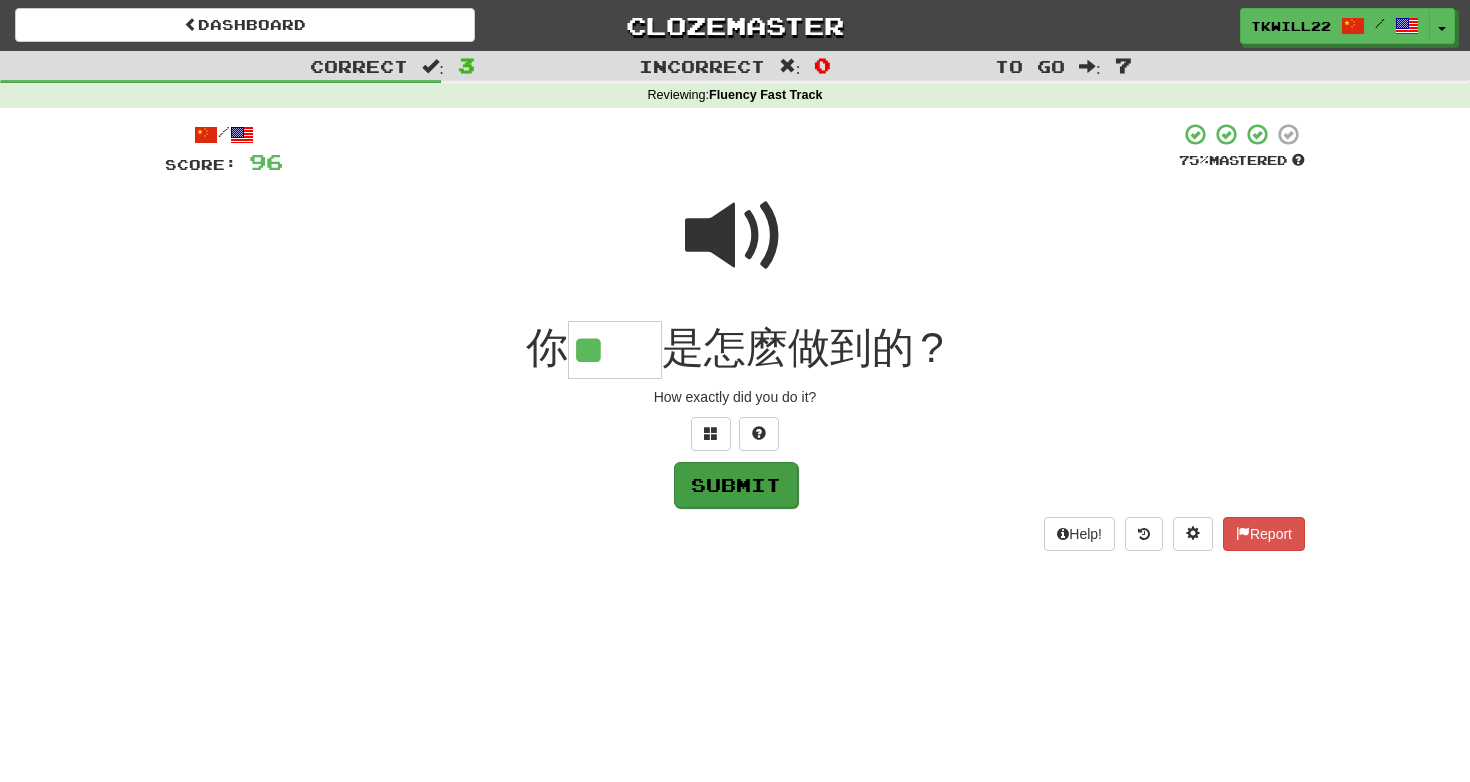 type on "**" 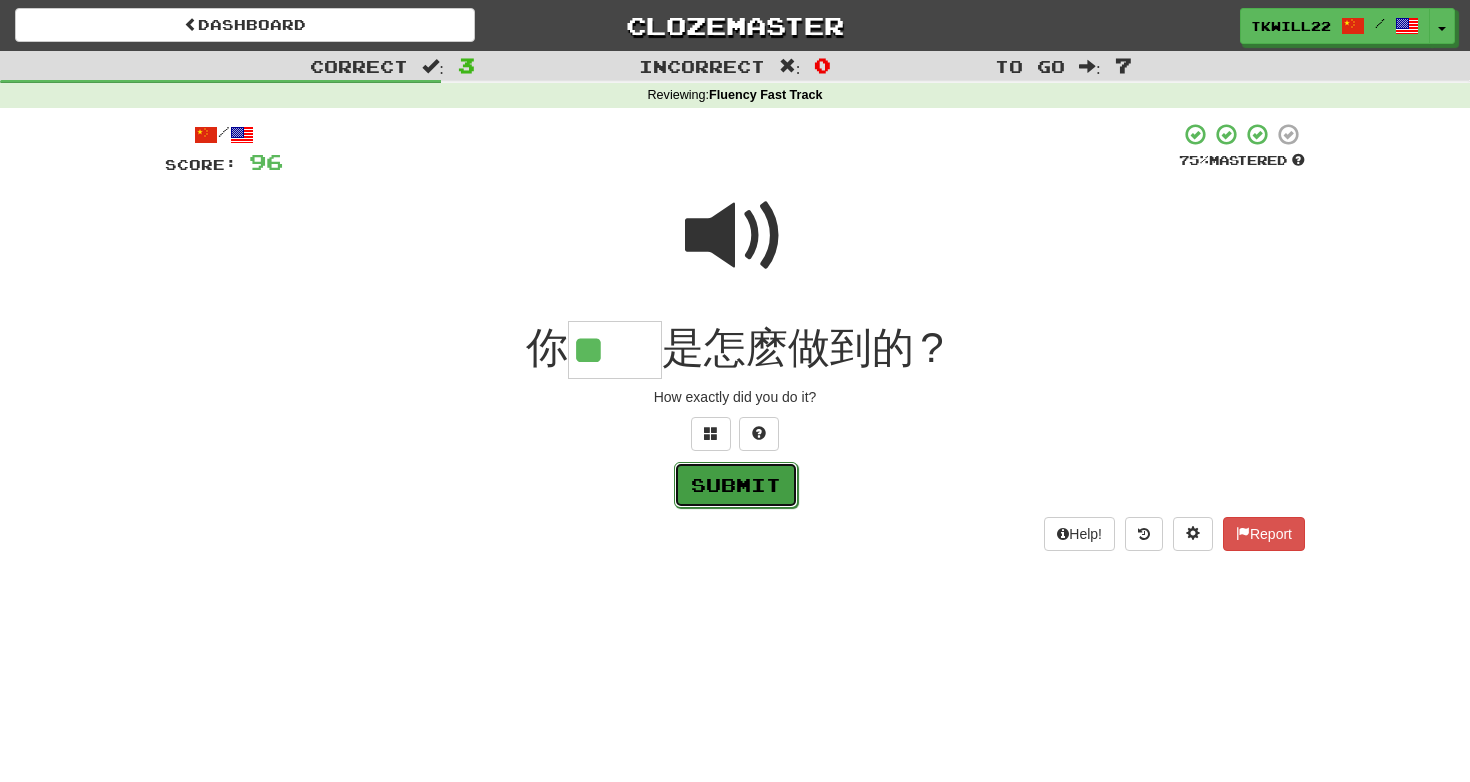 click on "Submit" at bounding box center (736, 485) 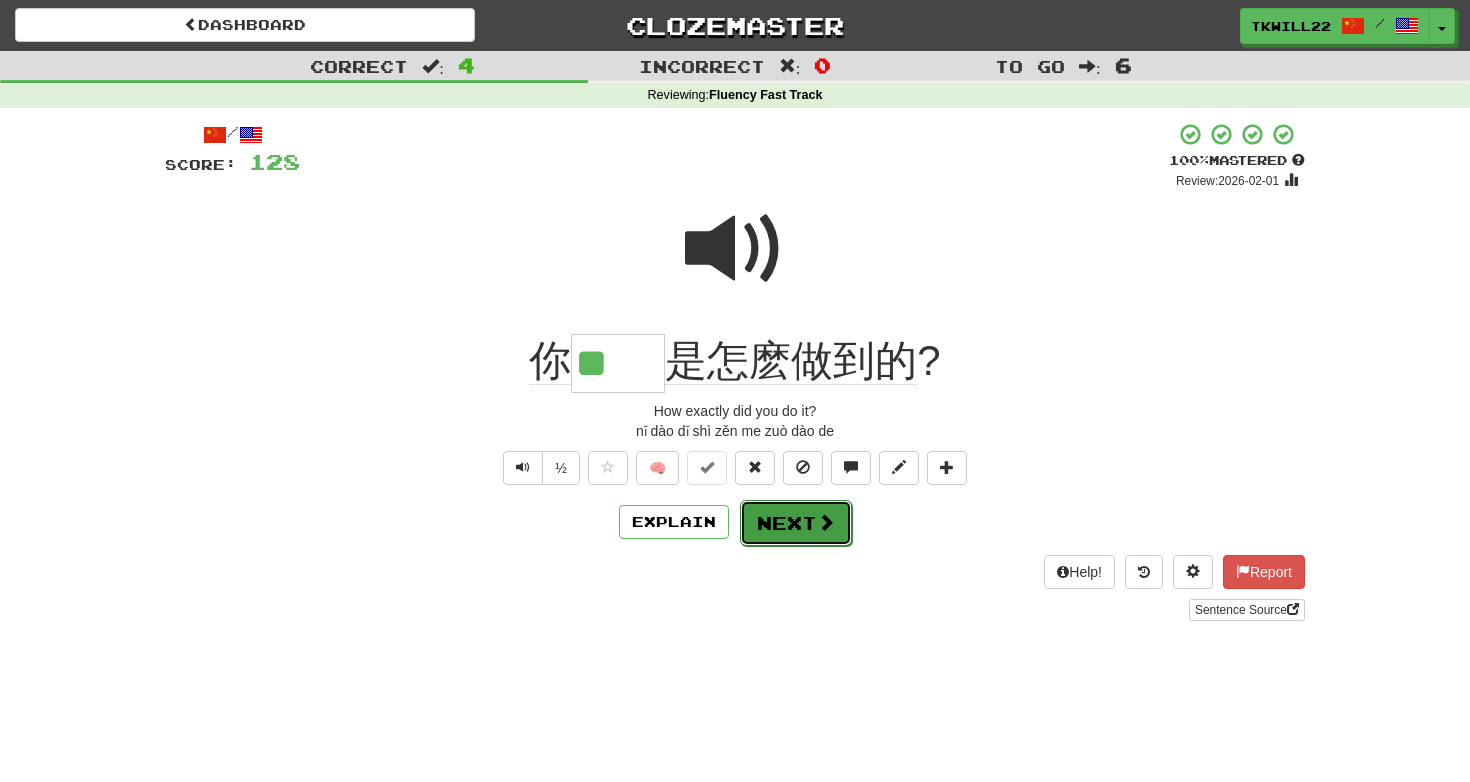 click on "Next" at bounding box center (796, 523) 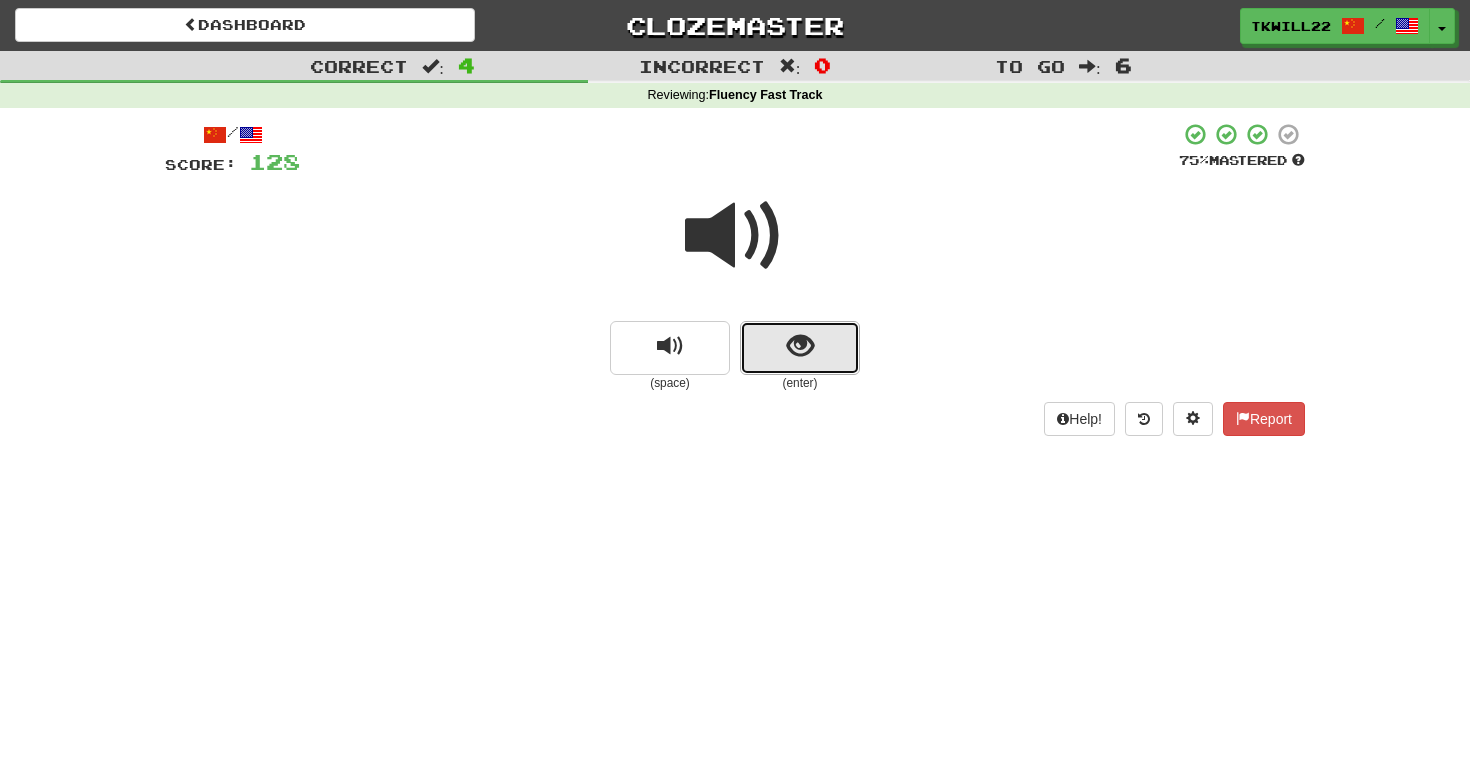 click at bounding box center [800, 348] 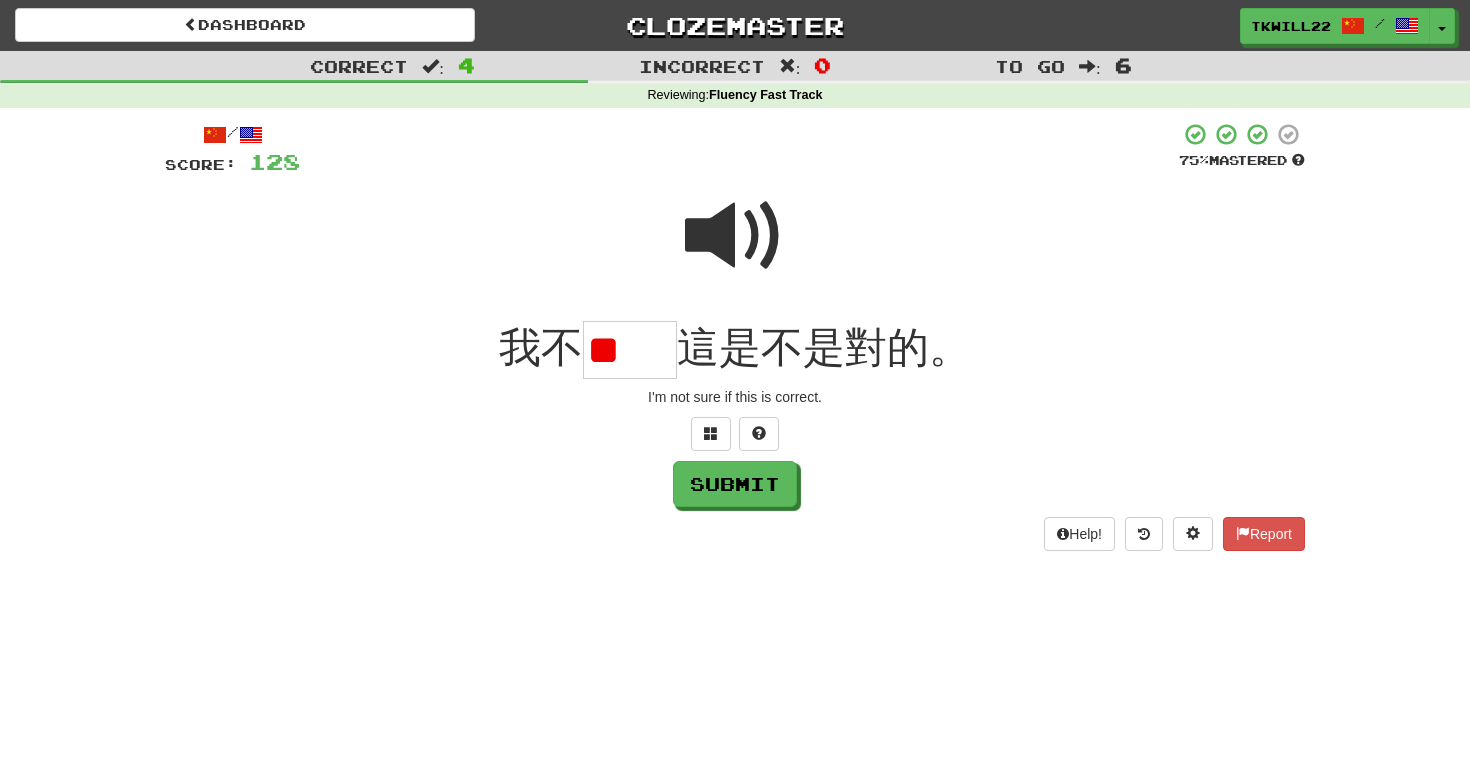scroll, scrollTop: 0, scrollLeft: 0, axis: both 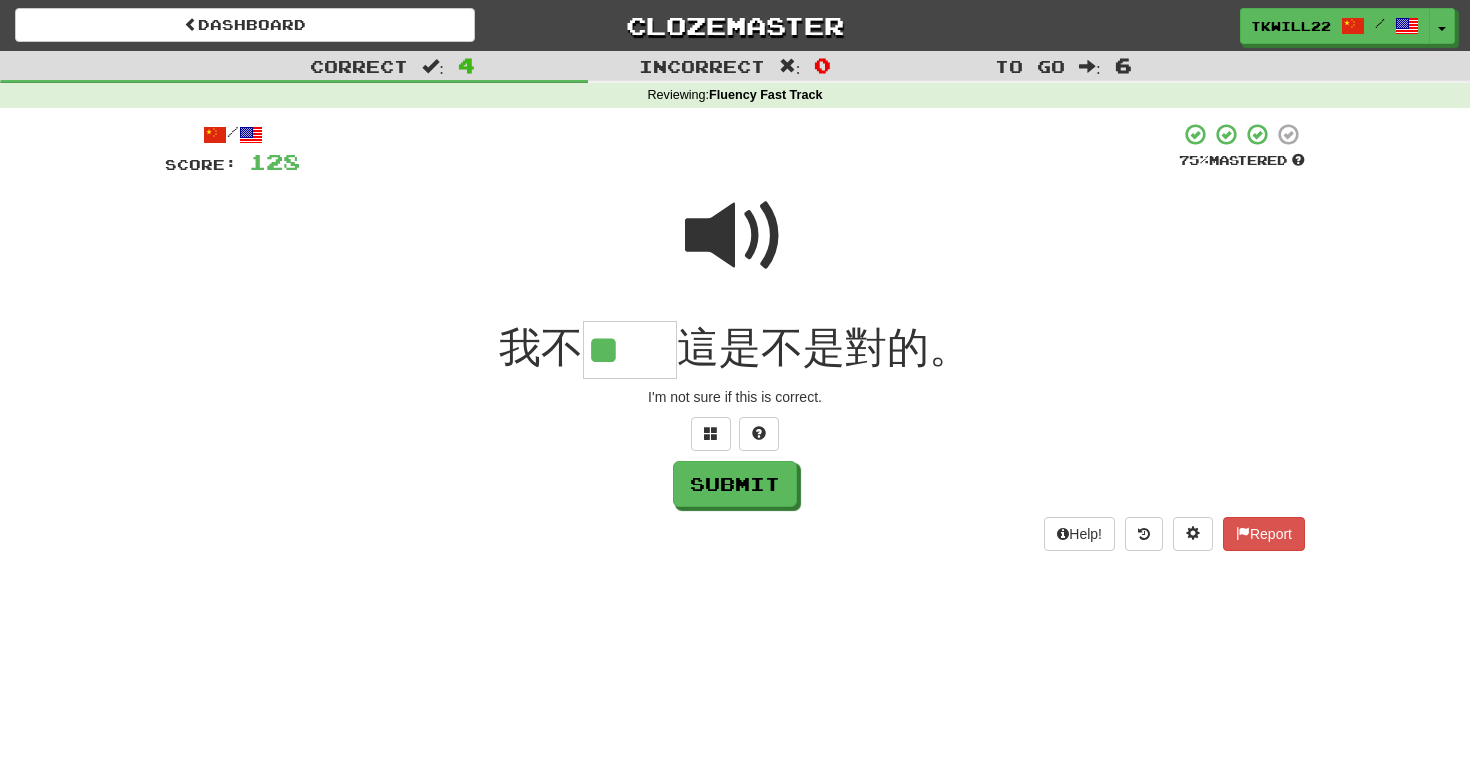 type on "**" 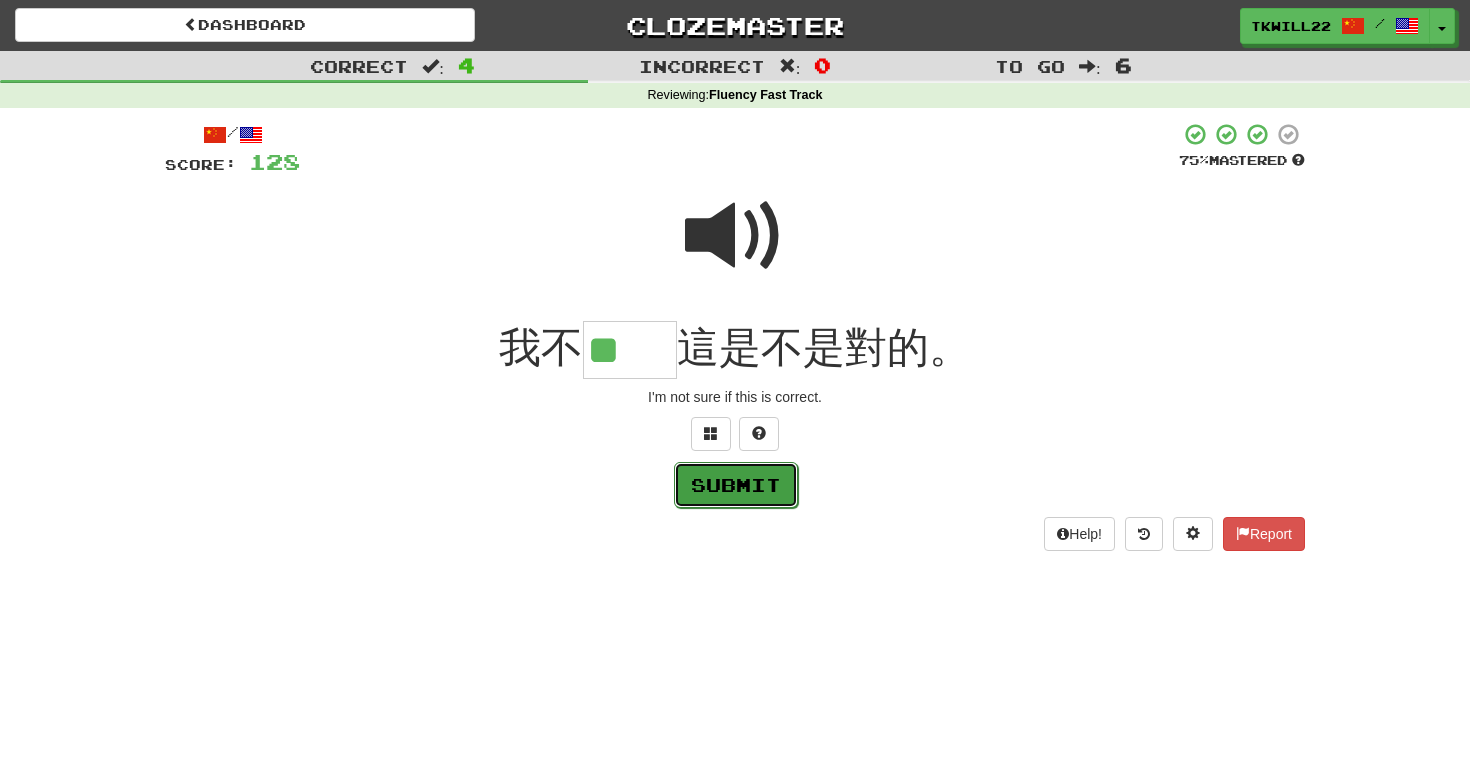 click on "Submit" at bounding box center [736, 485] 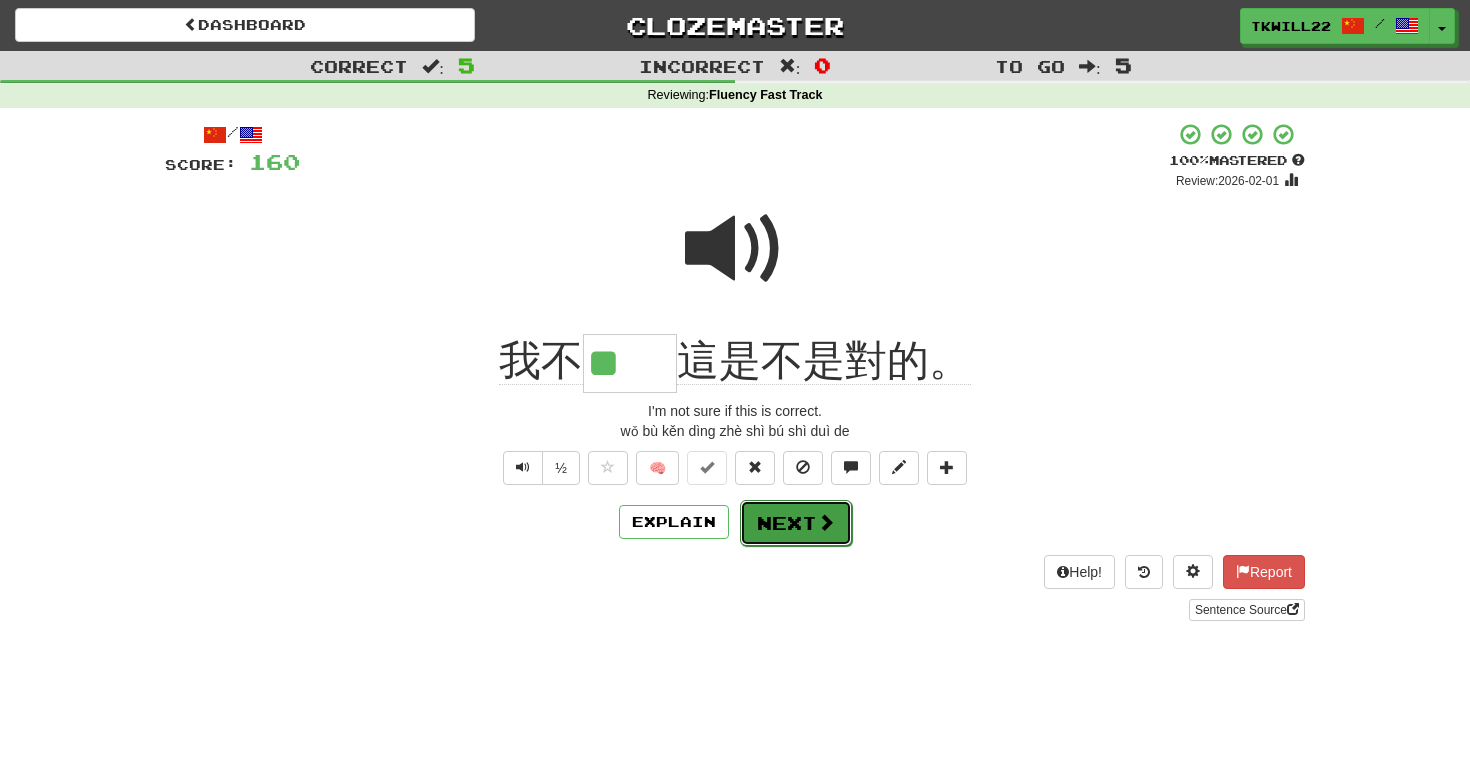 click on "Next" at bounding box center [796, 523] 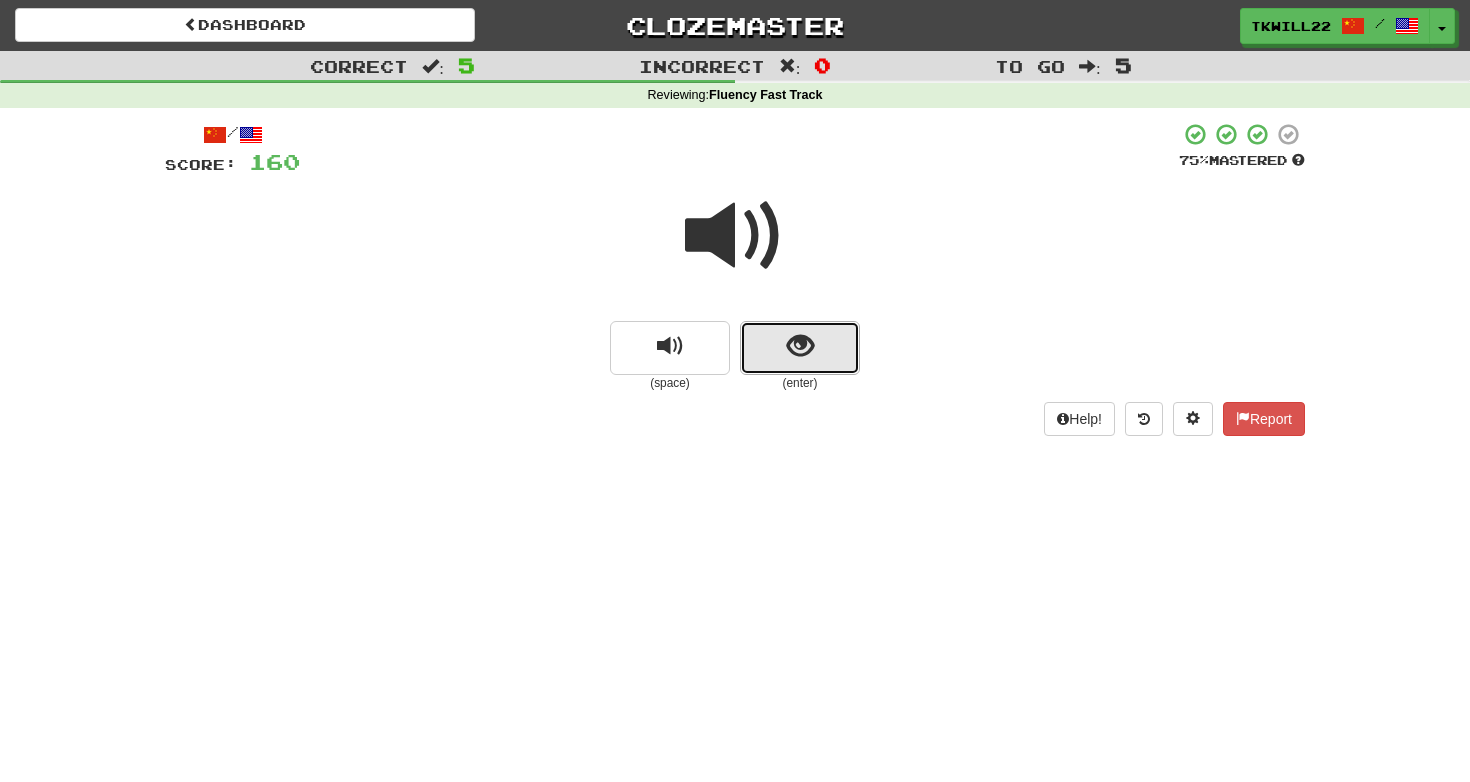 click at bounding box center [800, 348] 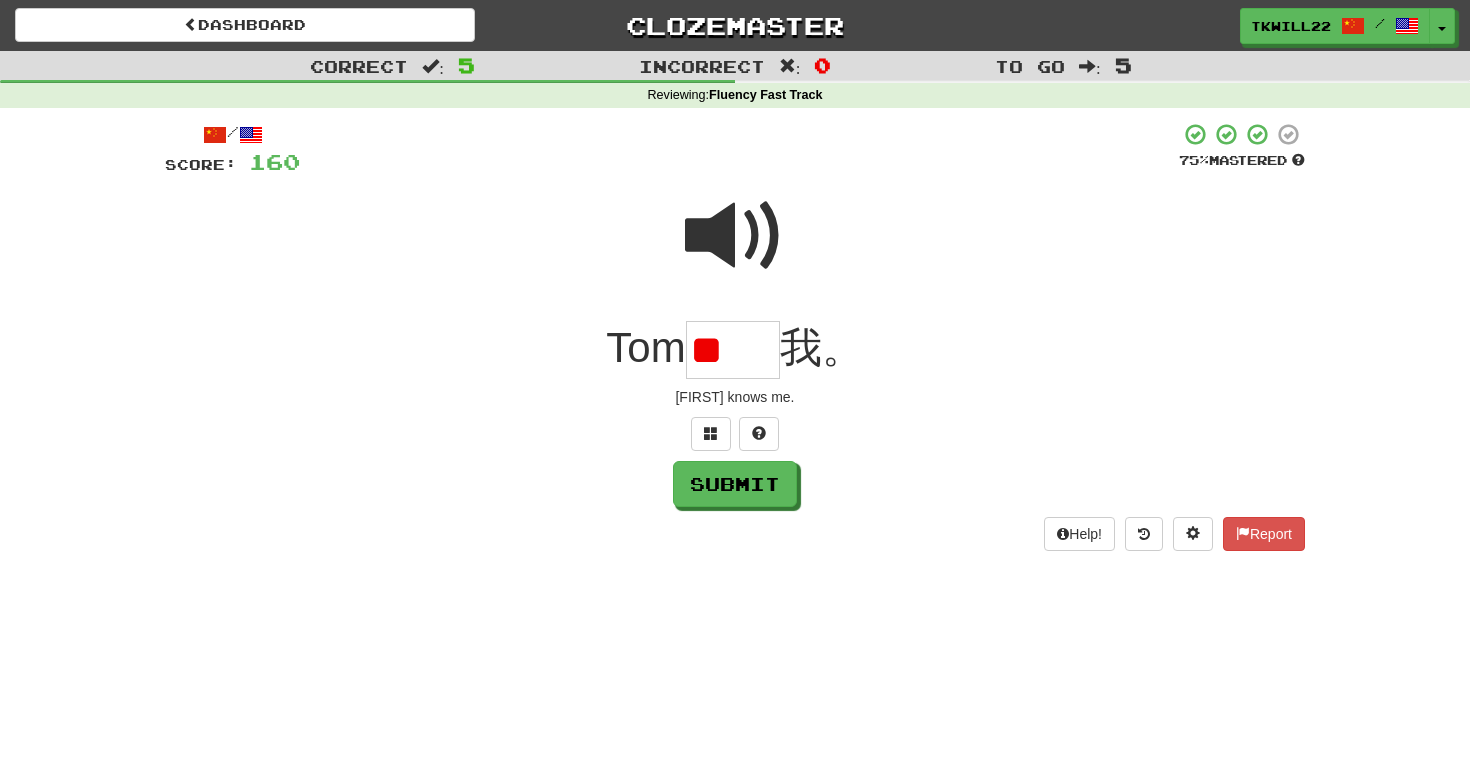 scroll, scrollTop: 0, scrollLeft: 0, axis: both 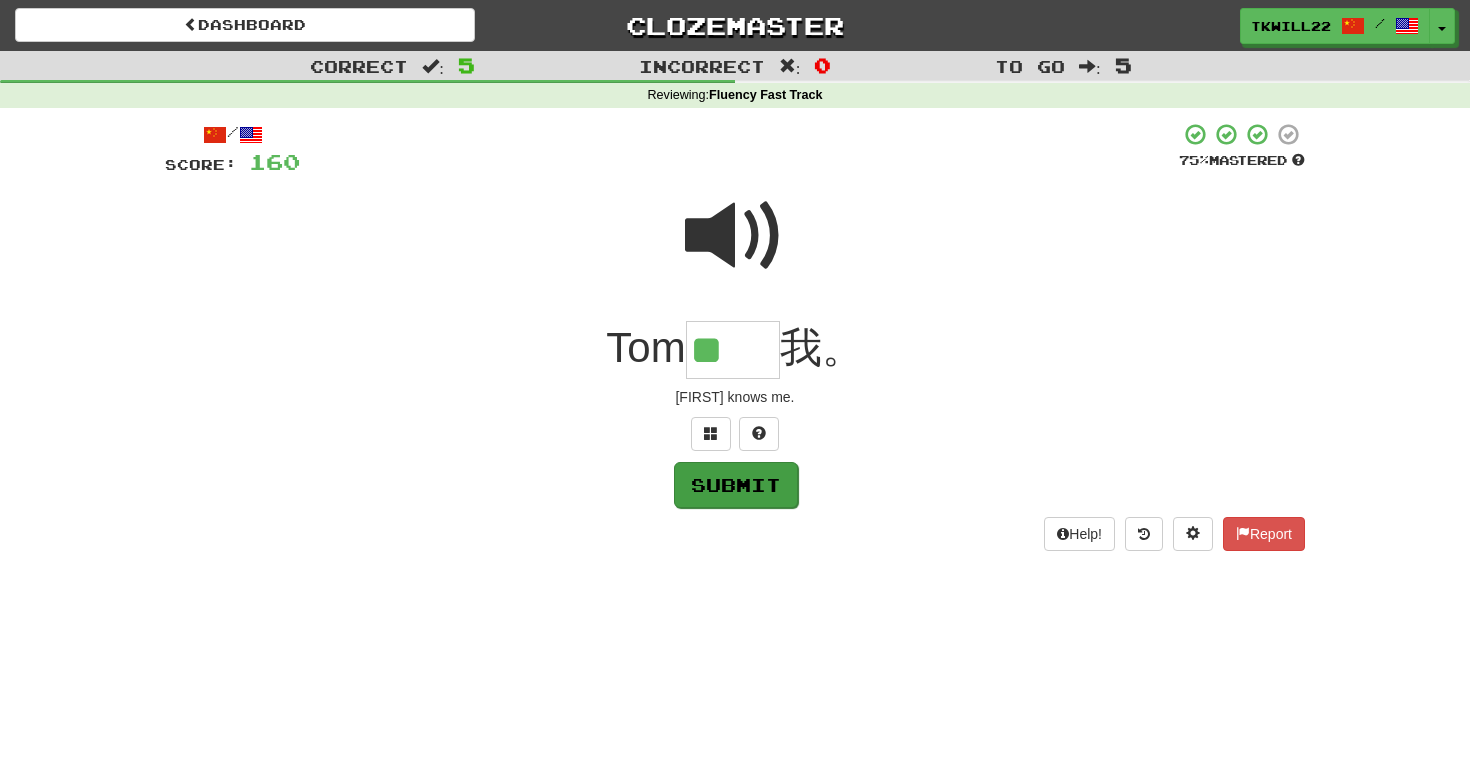 type on "**" 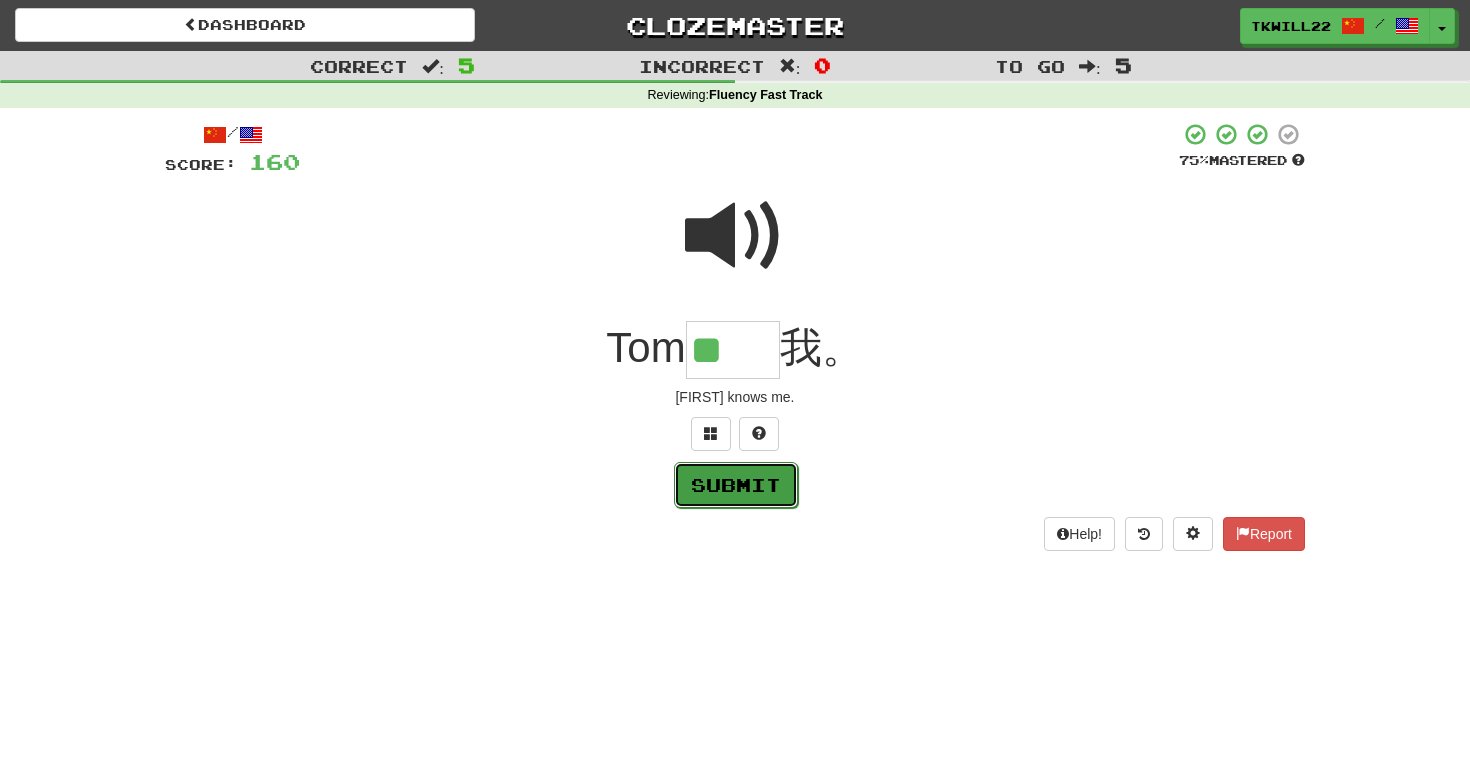 click on "Submit" at bounding box center [736, 485] 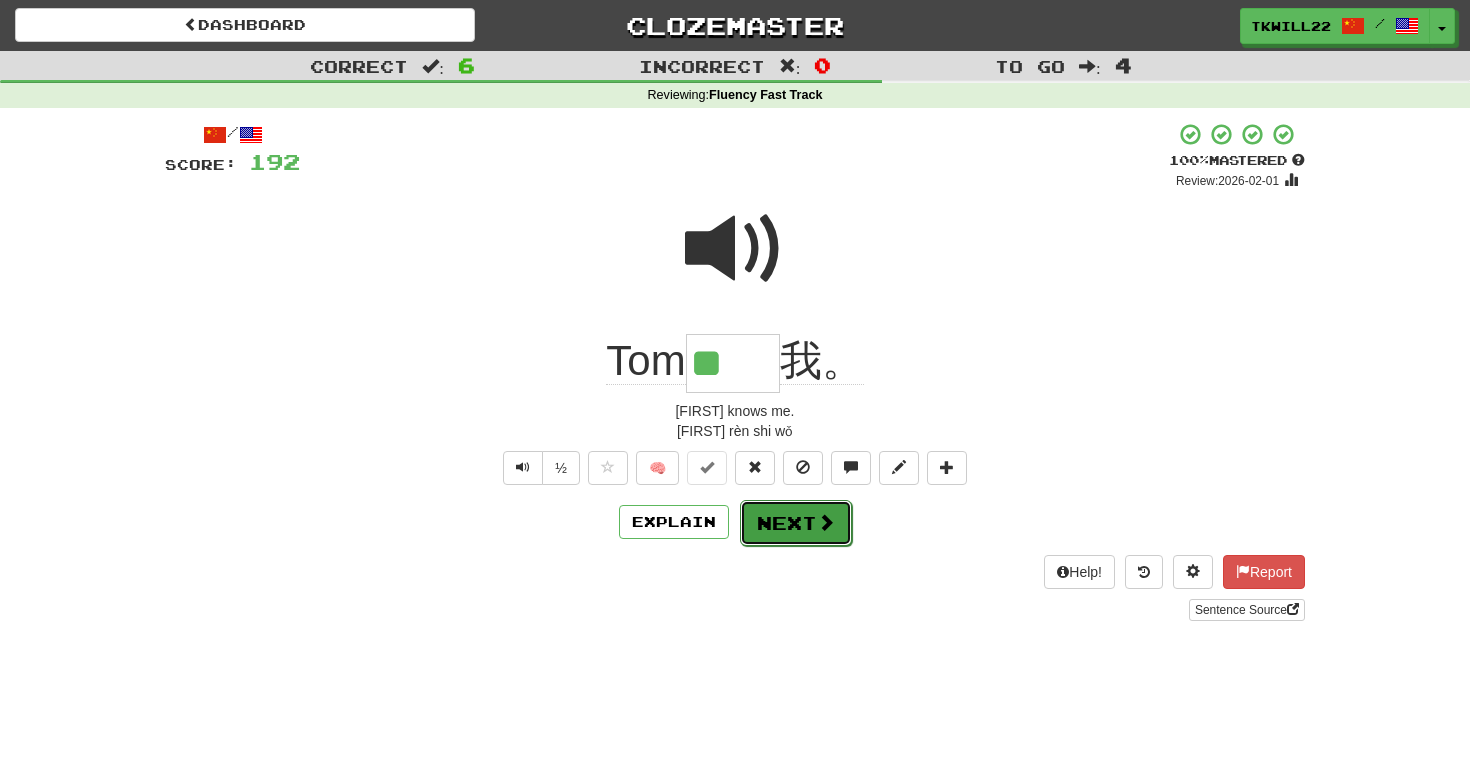 click on "Next" at bounding box center (796, 523) 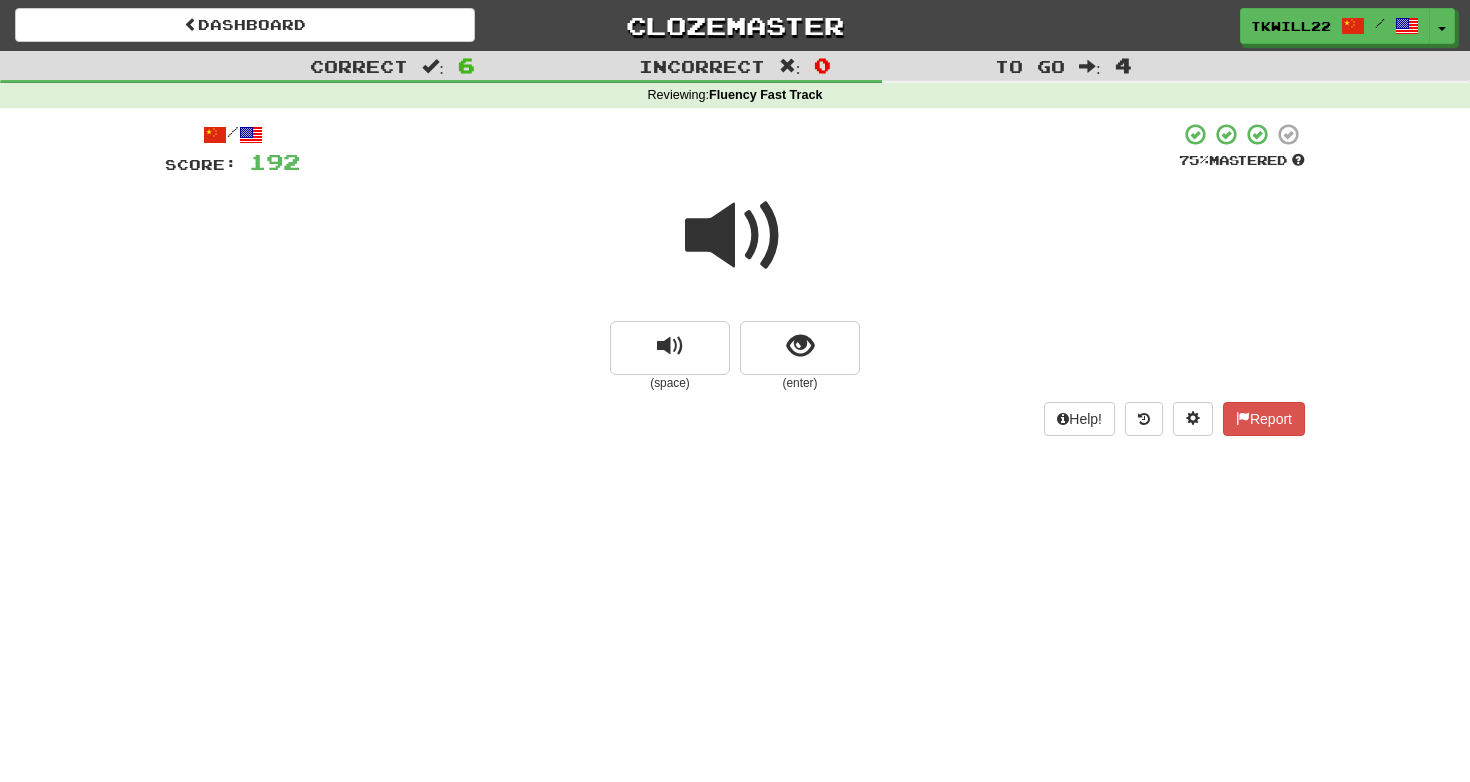 click at bounding box center [735, 236] 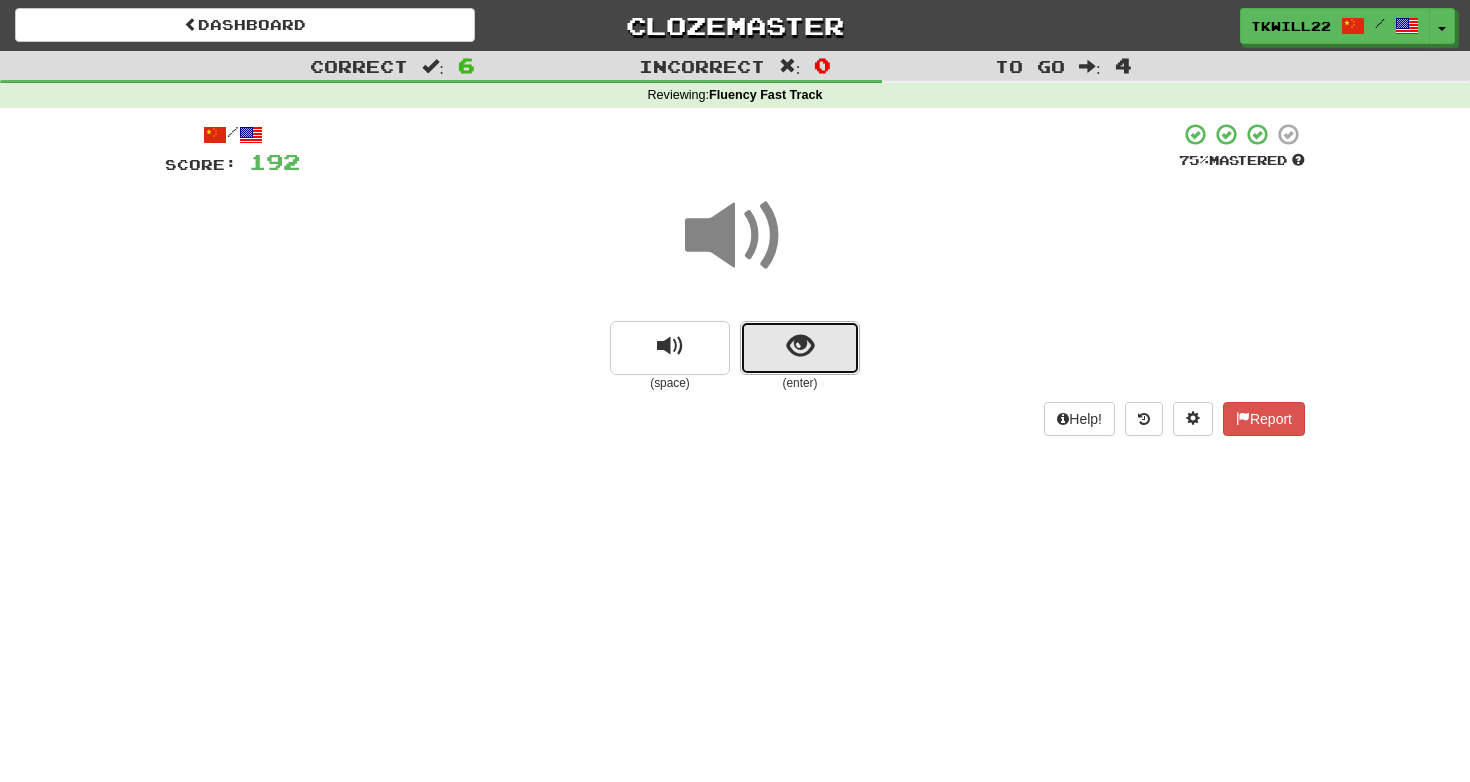 click at bounding box center [800, 348] 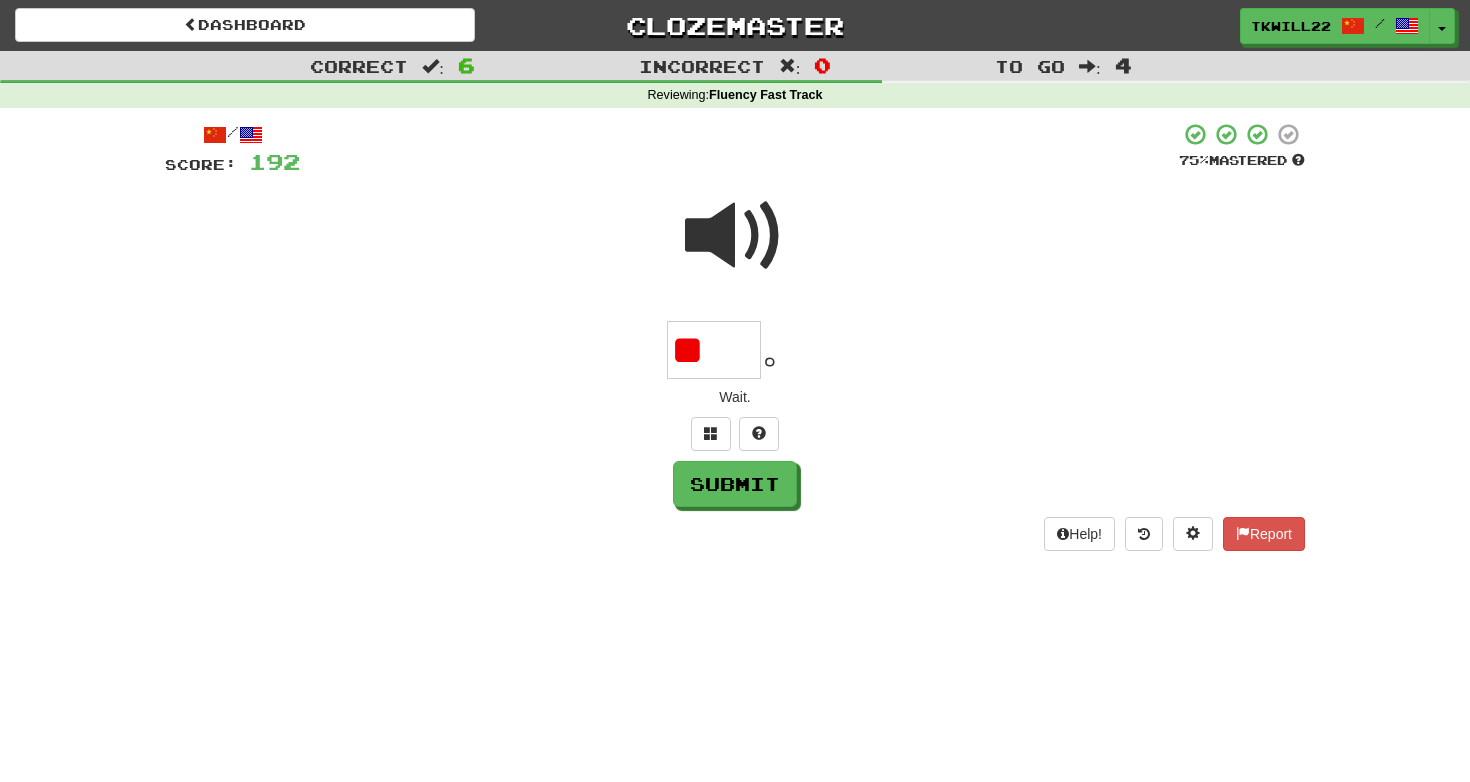 scroll, scrollTop: 0, scrollLeft: 0, axis: both 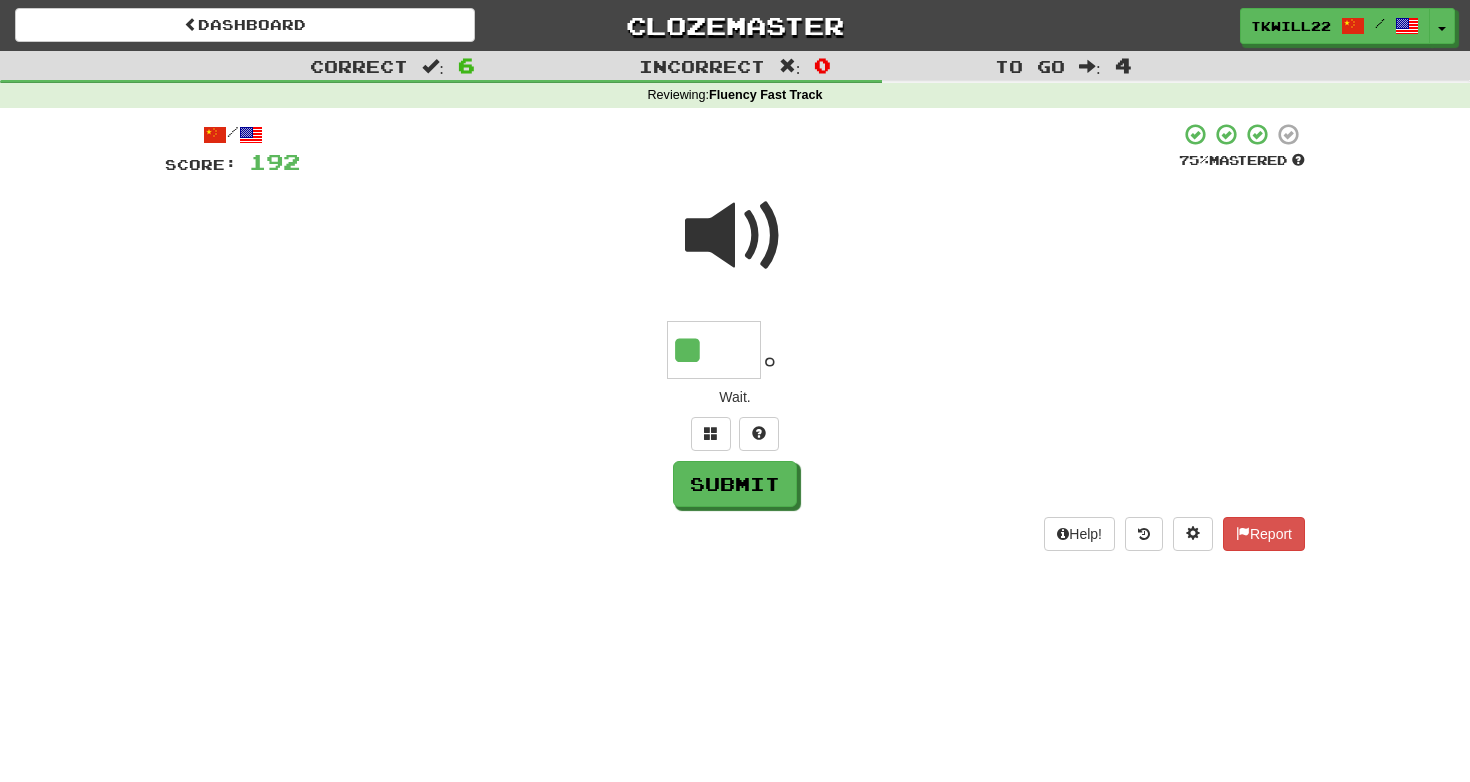 type on "**" 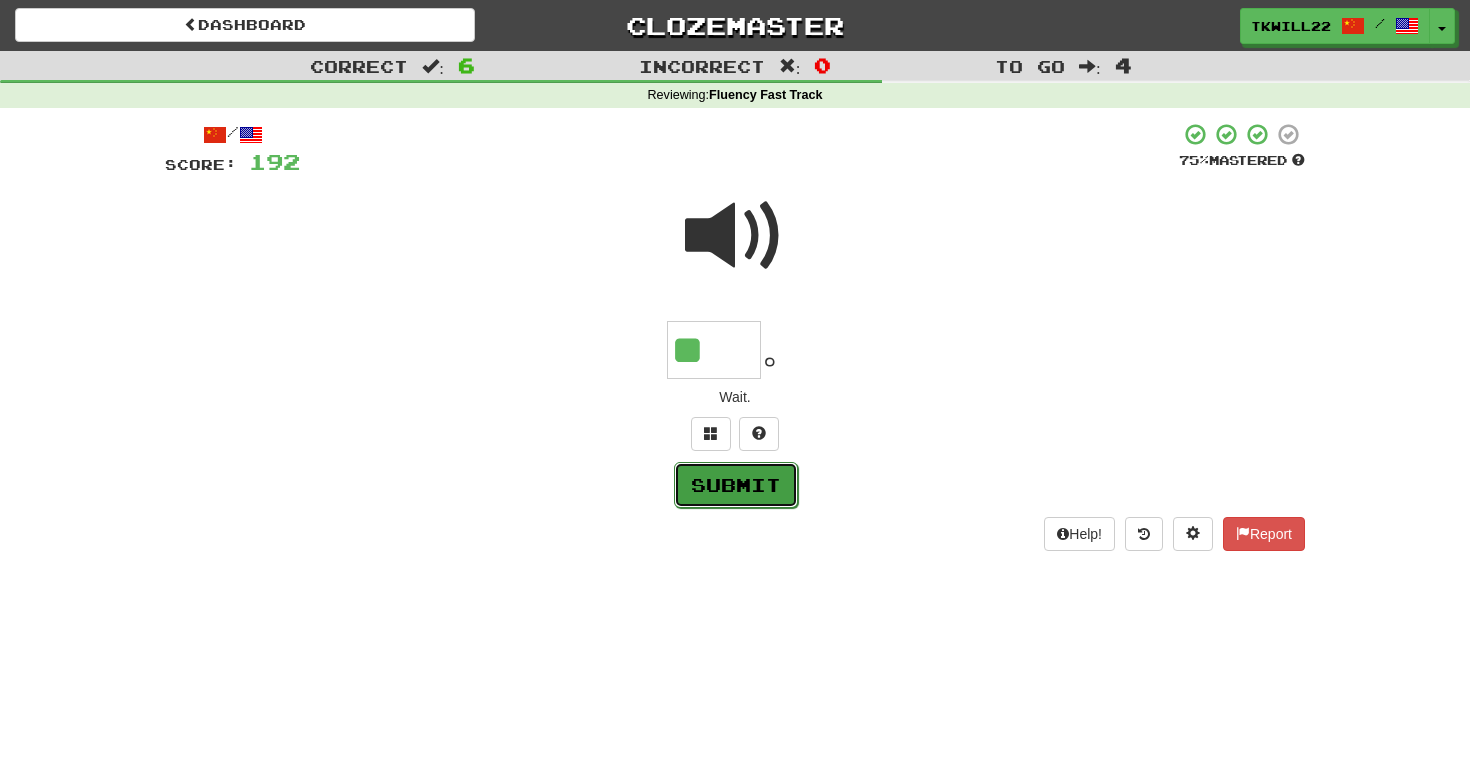 click on "Submit" at bounding box center (736, 485) 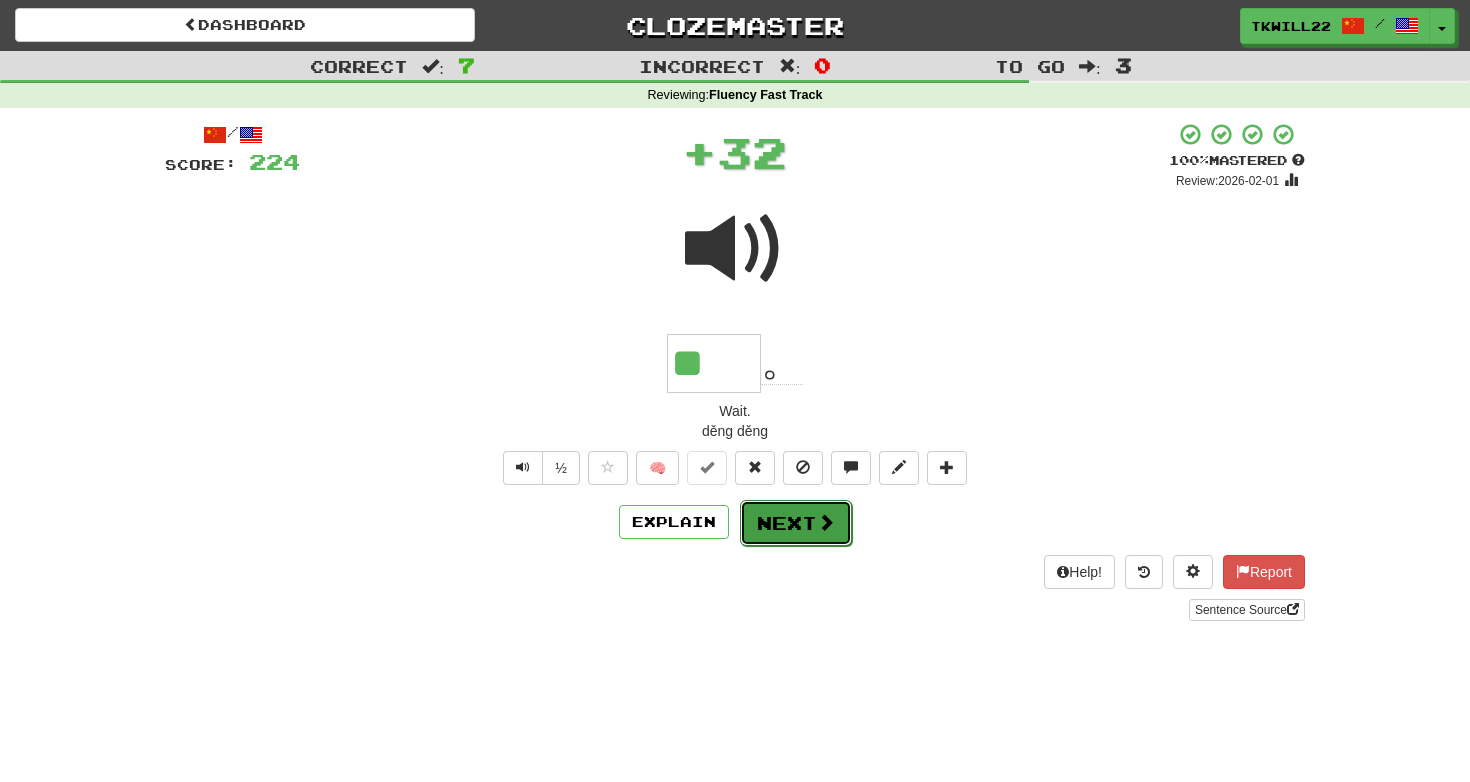 click on "Next" at bounding box center (796, 523) 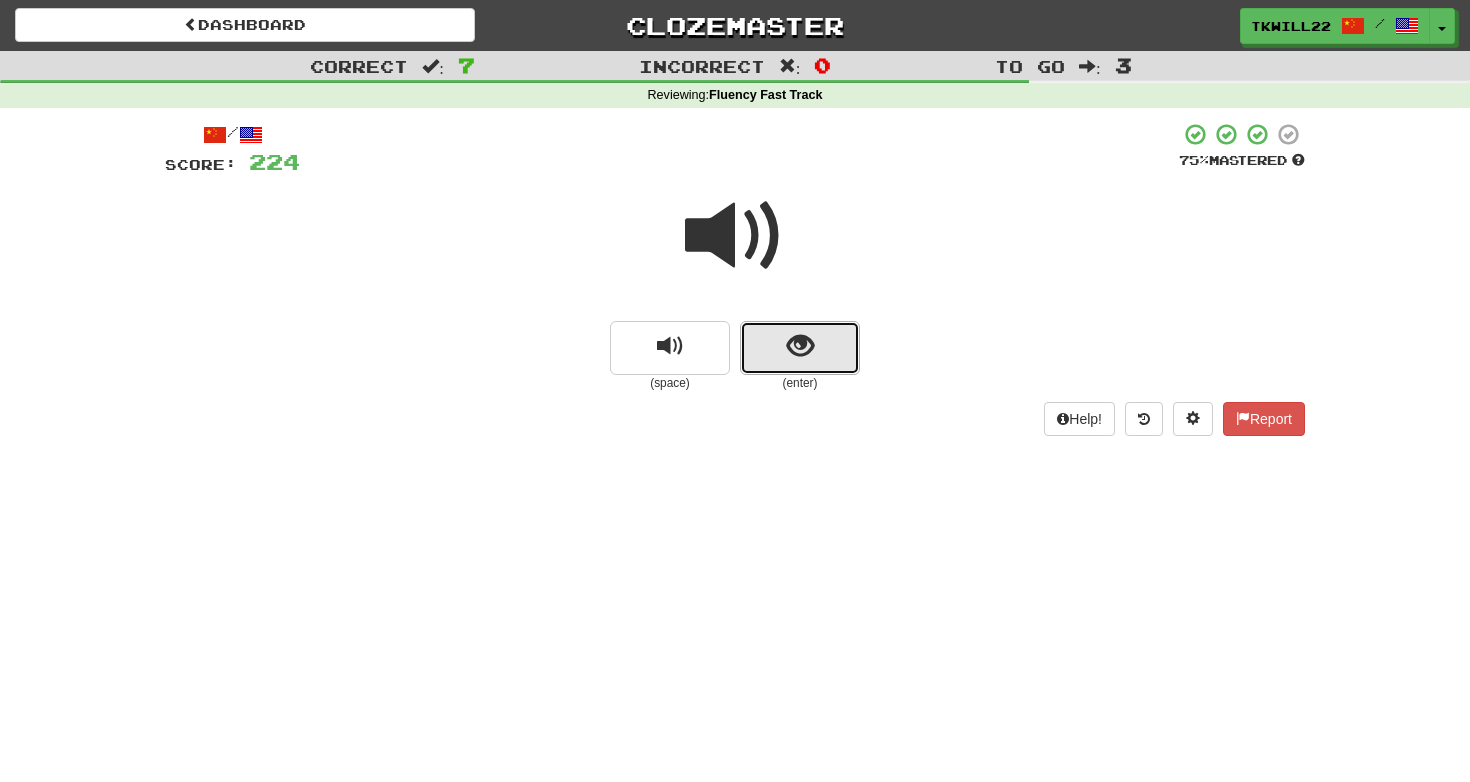 click at bounding box center [800, 346] 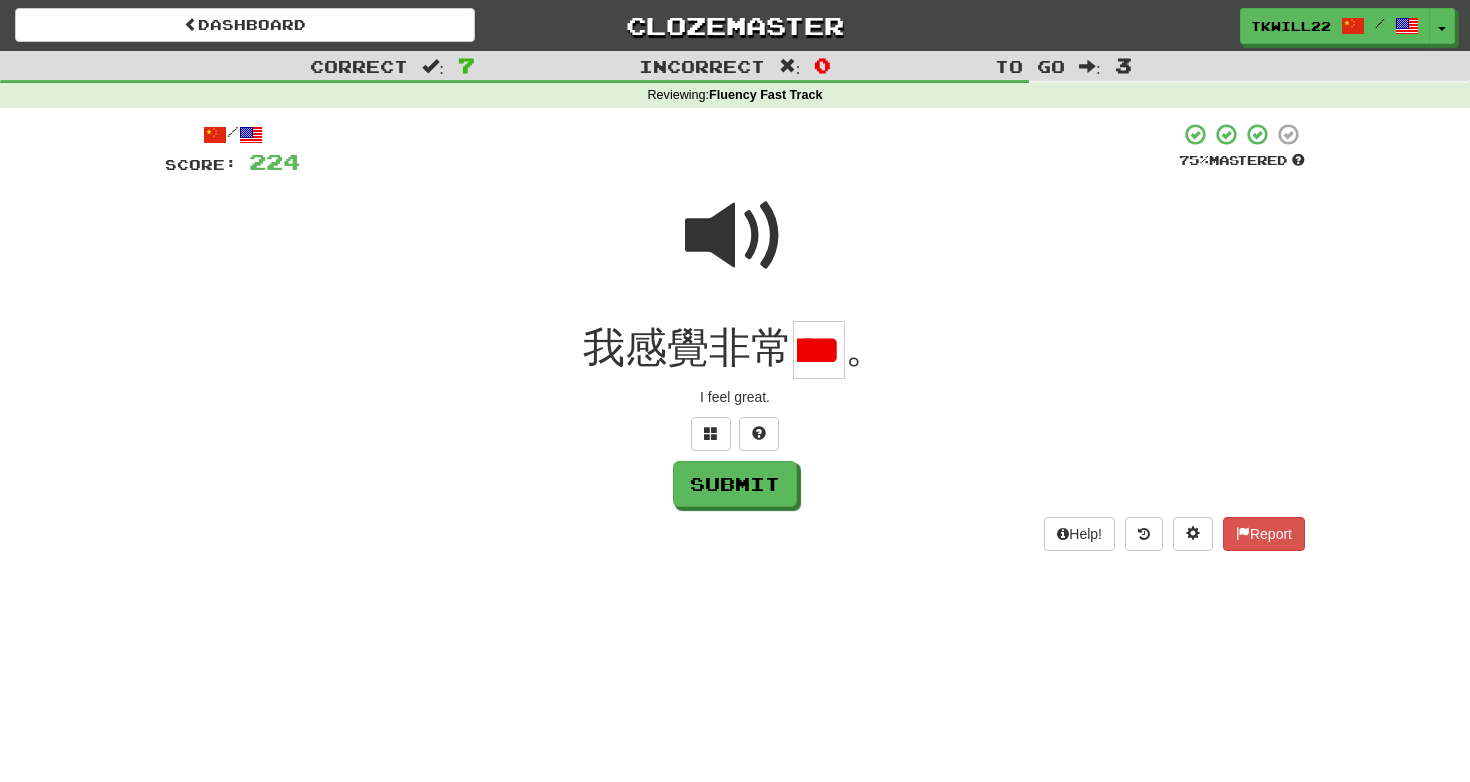 scroll, scrollTop: 0, scrollLeft: 50, axis: horizontal 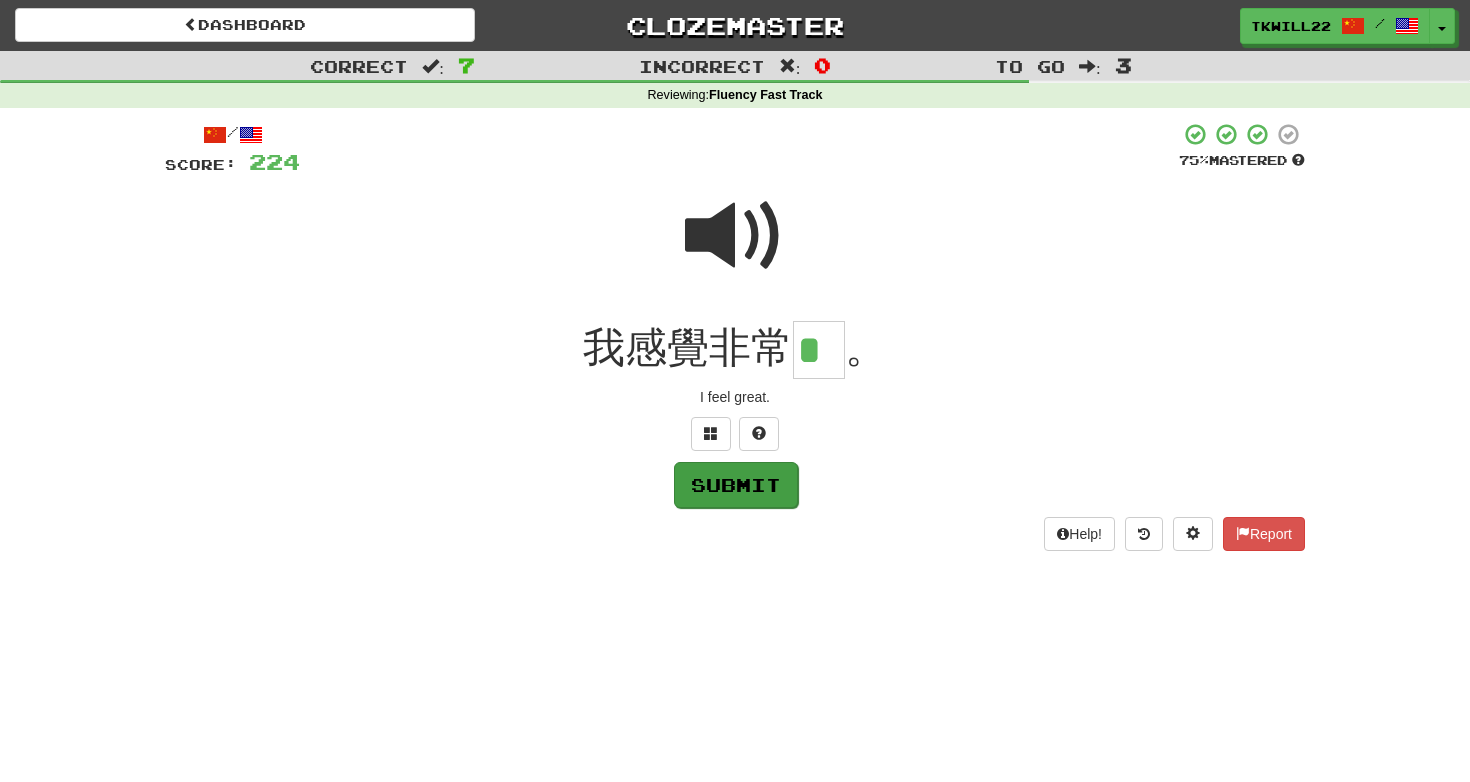 type on "*" 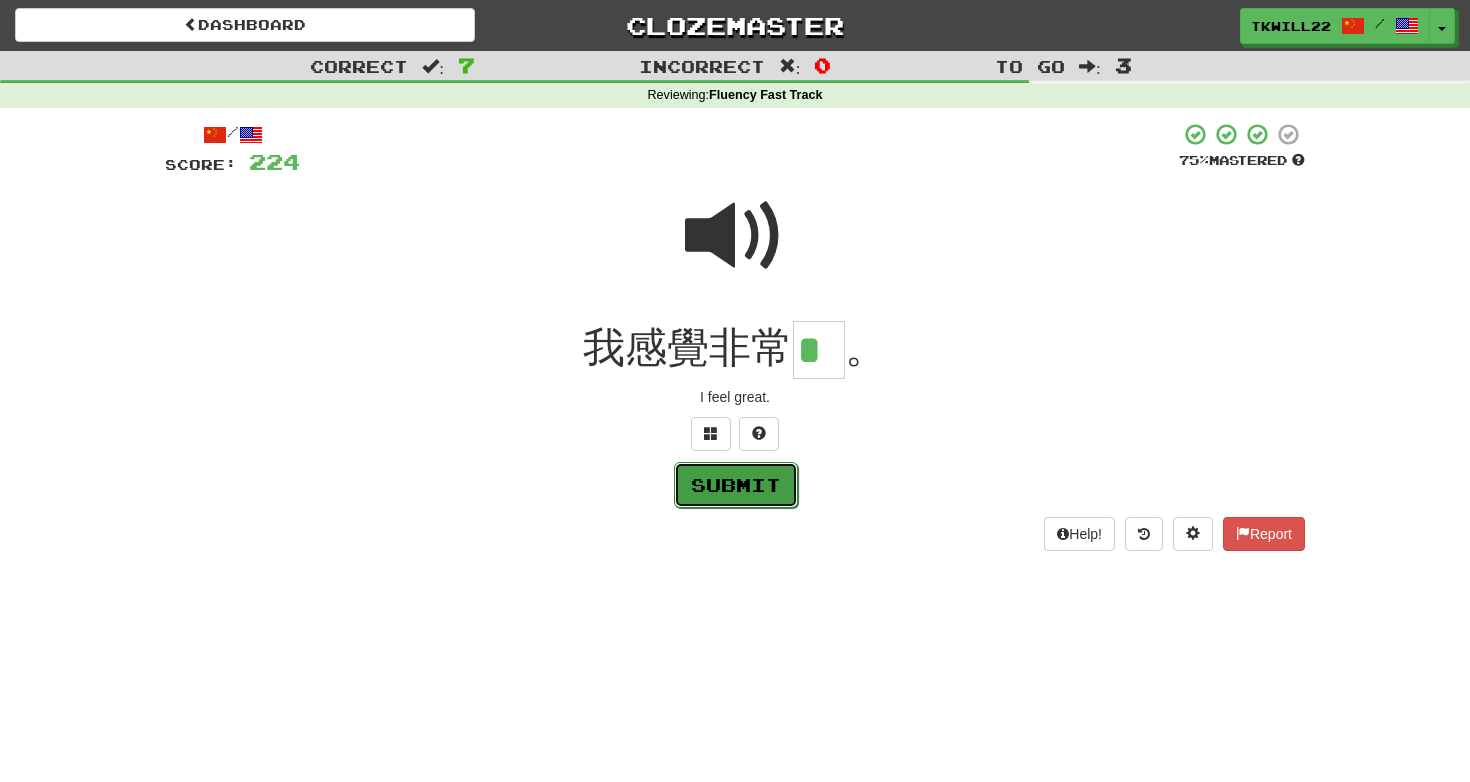 click on "Submit" at bounding box center (736, 485) 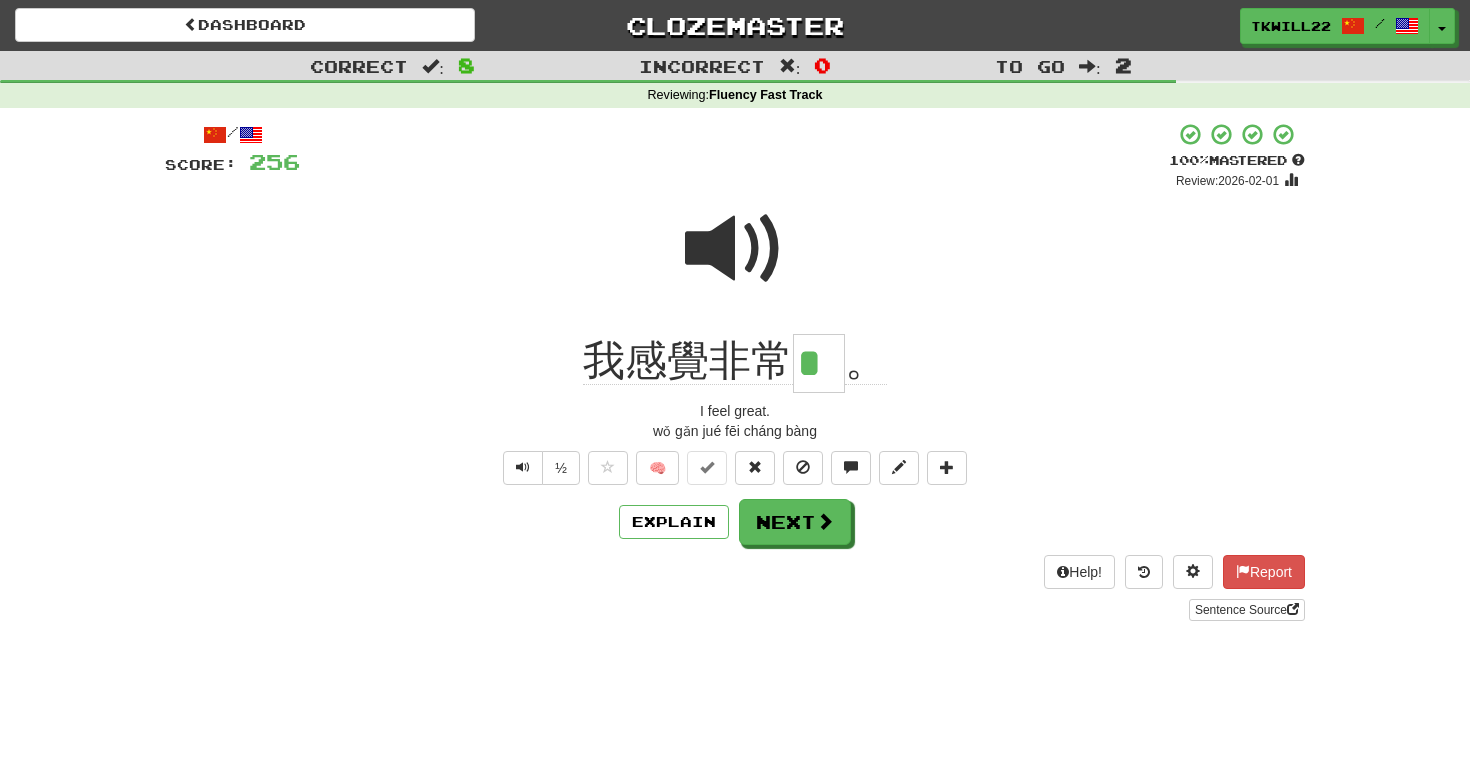 click on "/  Score:   256 + 32 100 %  Mastered Review:  2026-02-01 wǒ gǎn jué fēi cháng bàng ½ 🧠 Explain Next  Help!  Report Sentence Source" at bounding box center [735, 371] 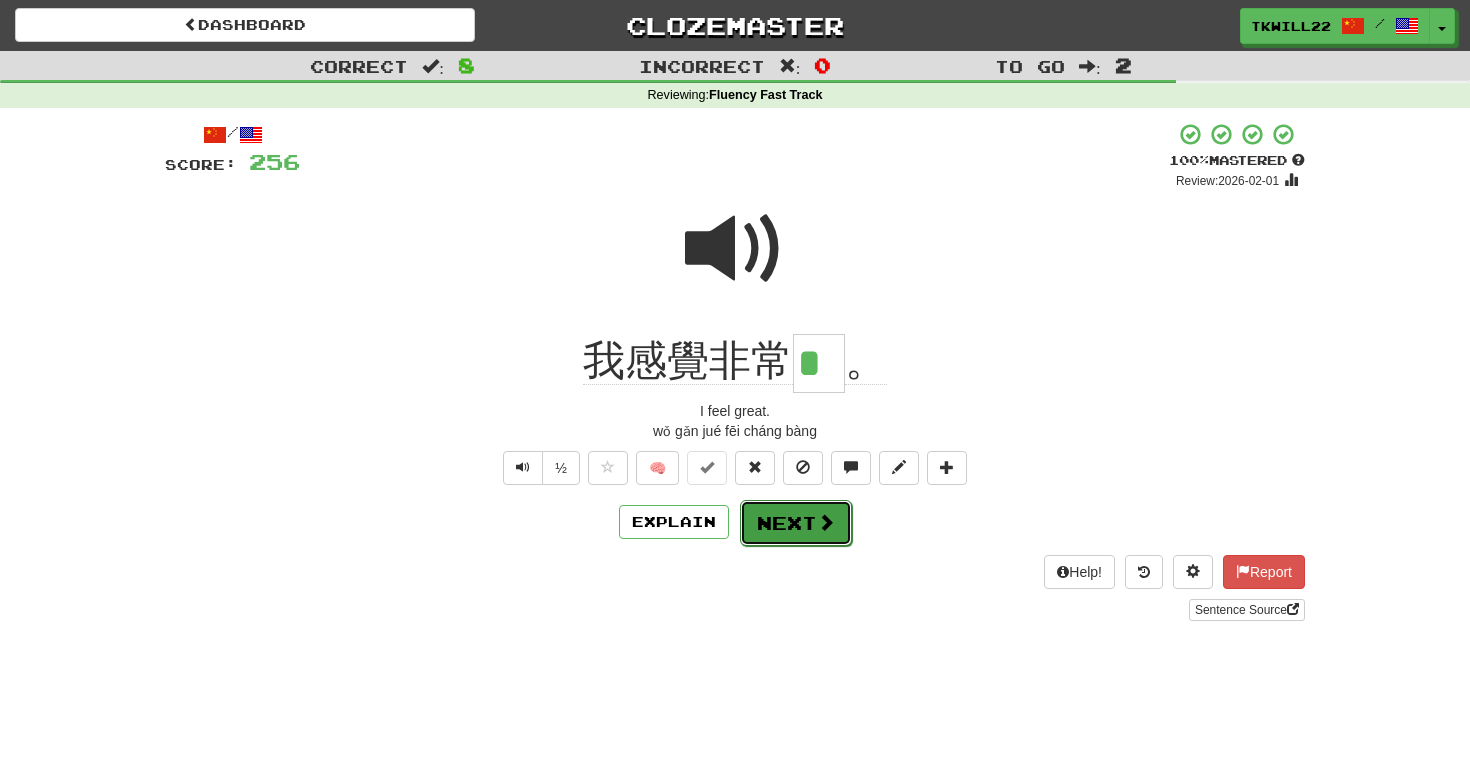 click at bounding box center [826, 522] 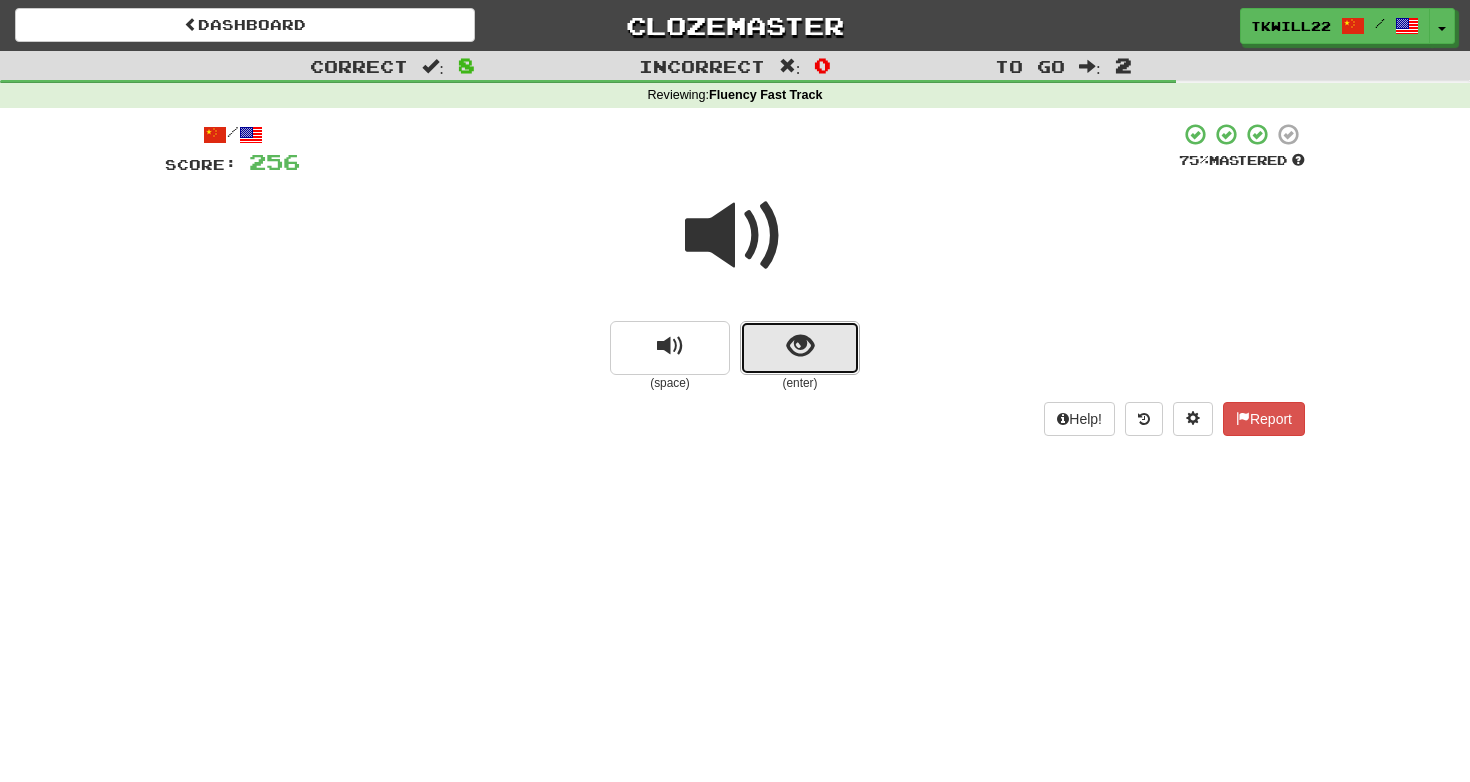 click at bounding box center [800, 348] 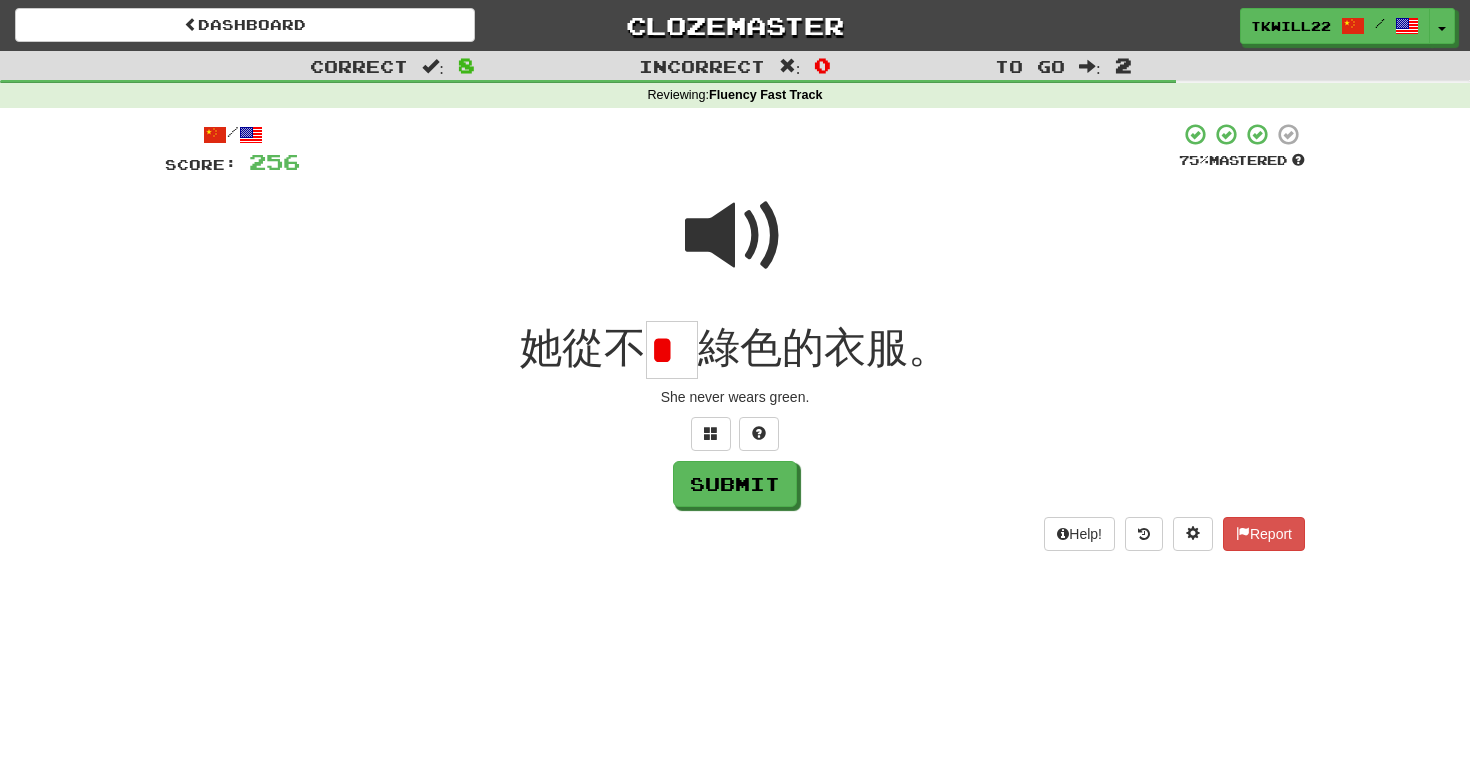 scroll, scrollTop: 0, scrollLeft: 0, axis: both 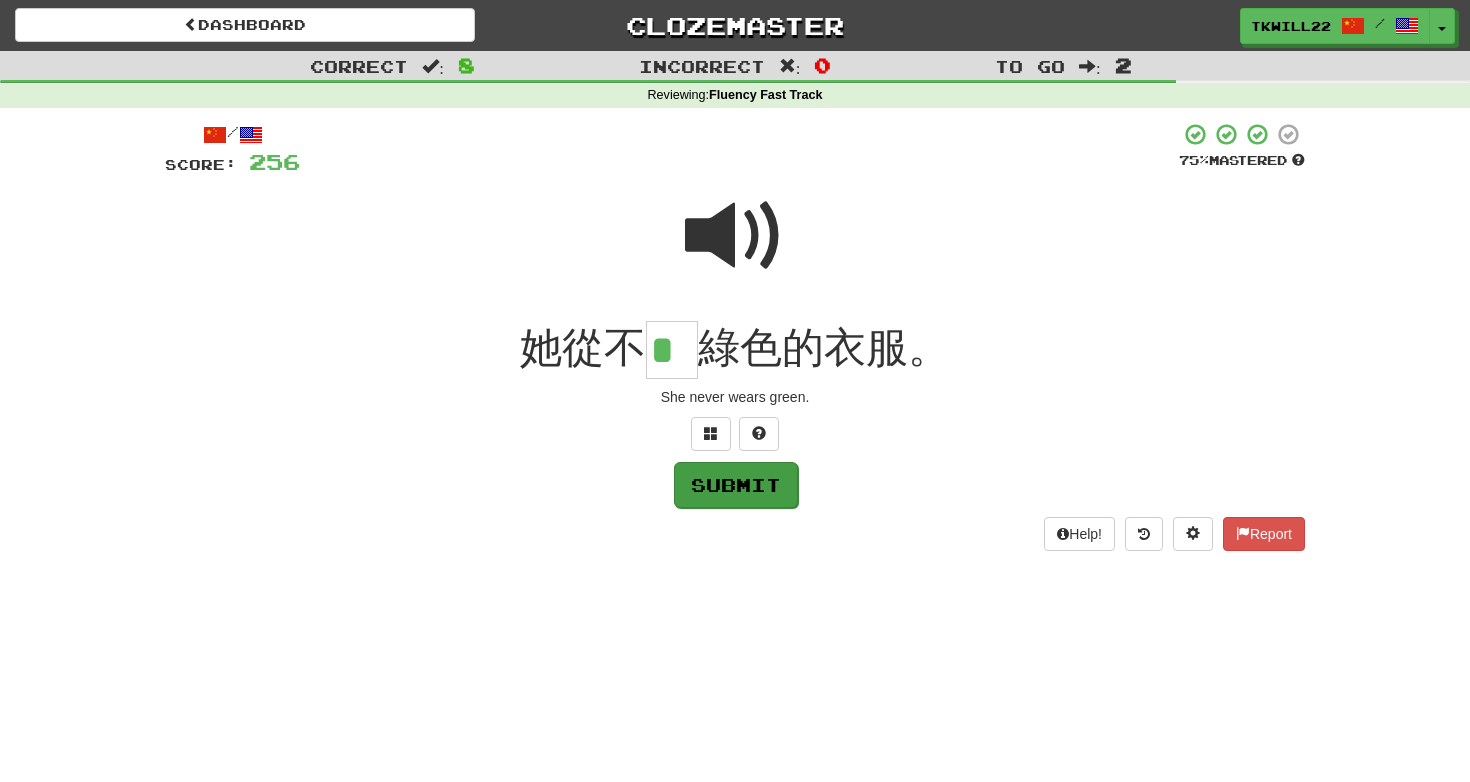 type on "*" 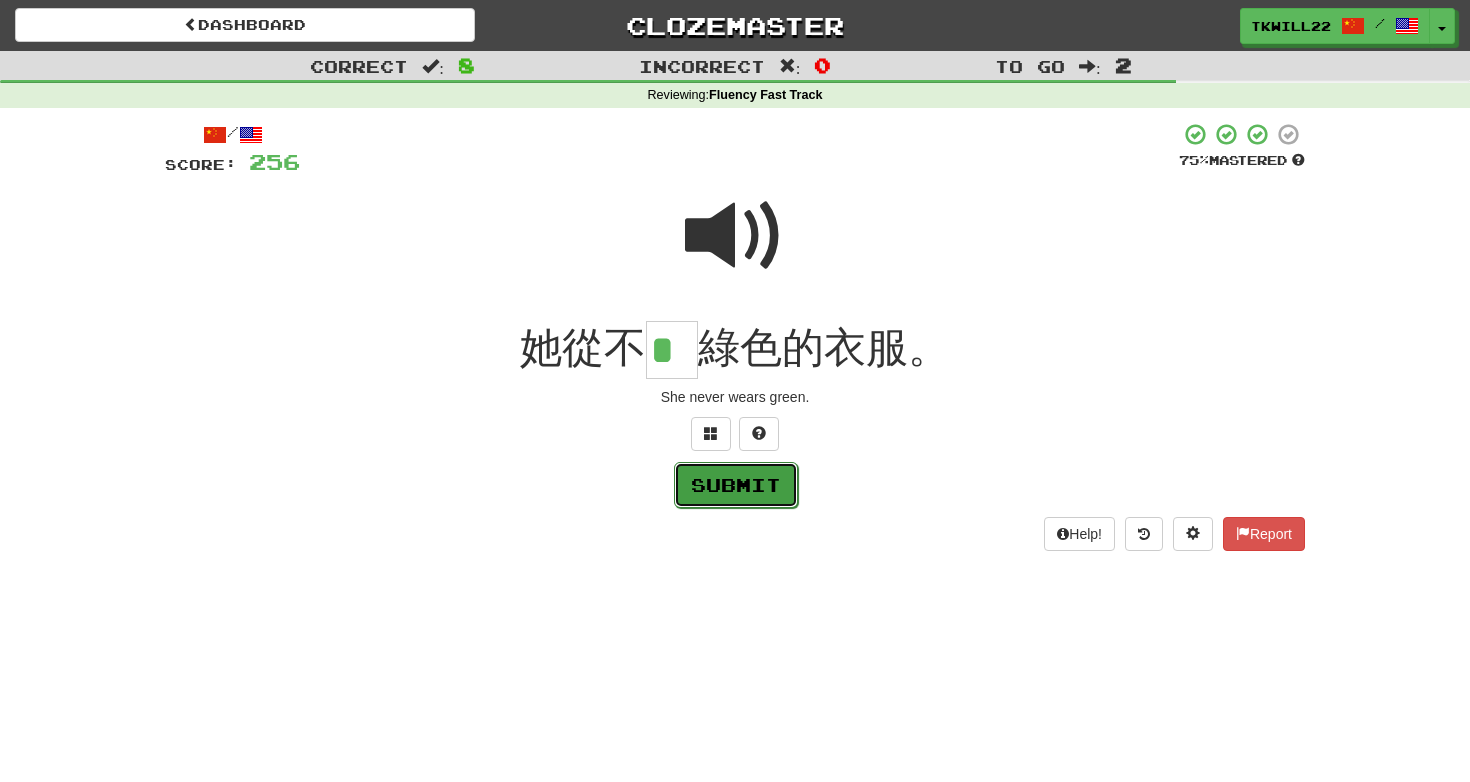 click on "Submit" at bounding box center [736, 485] 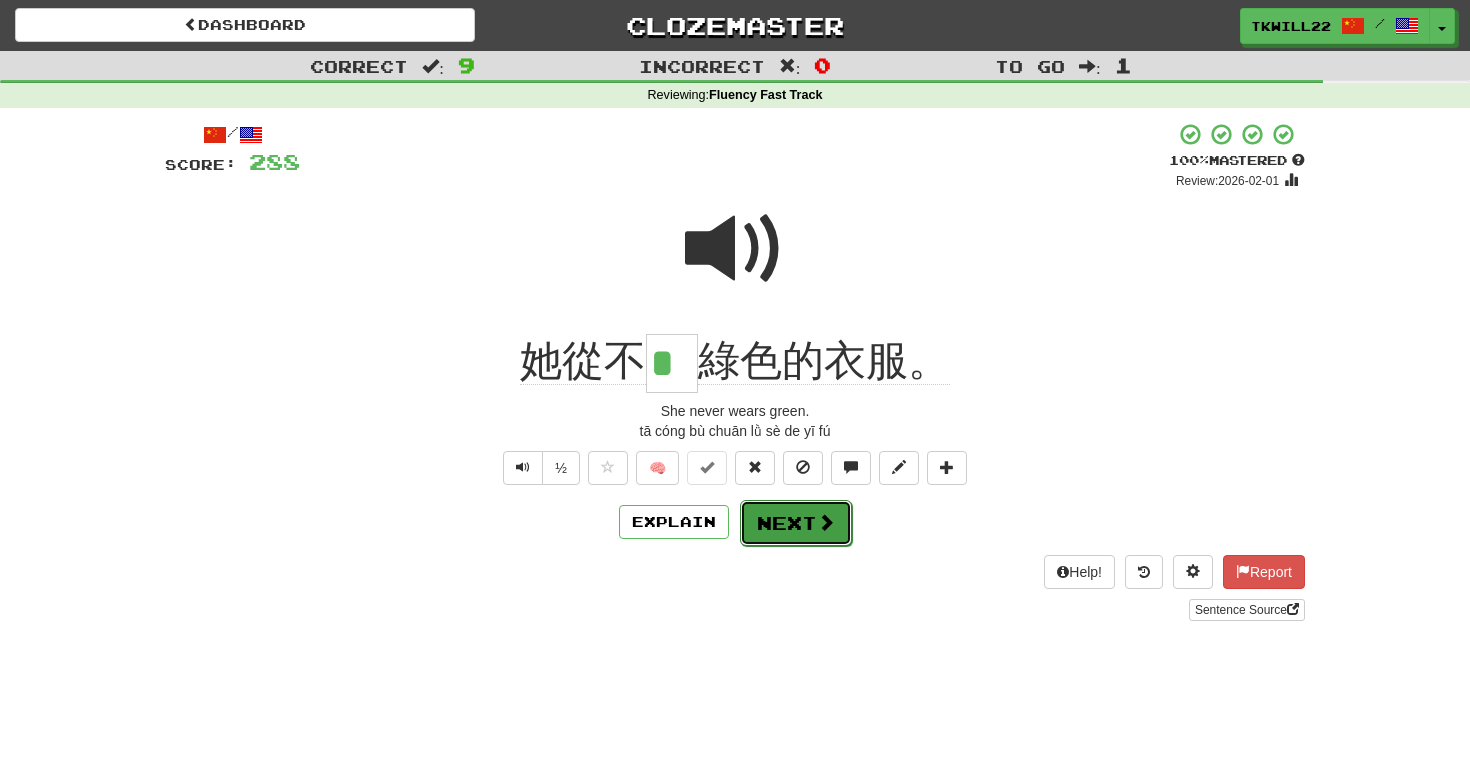 click on "Next" at bounding box center [796, 523] 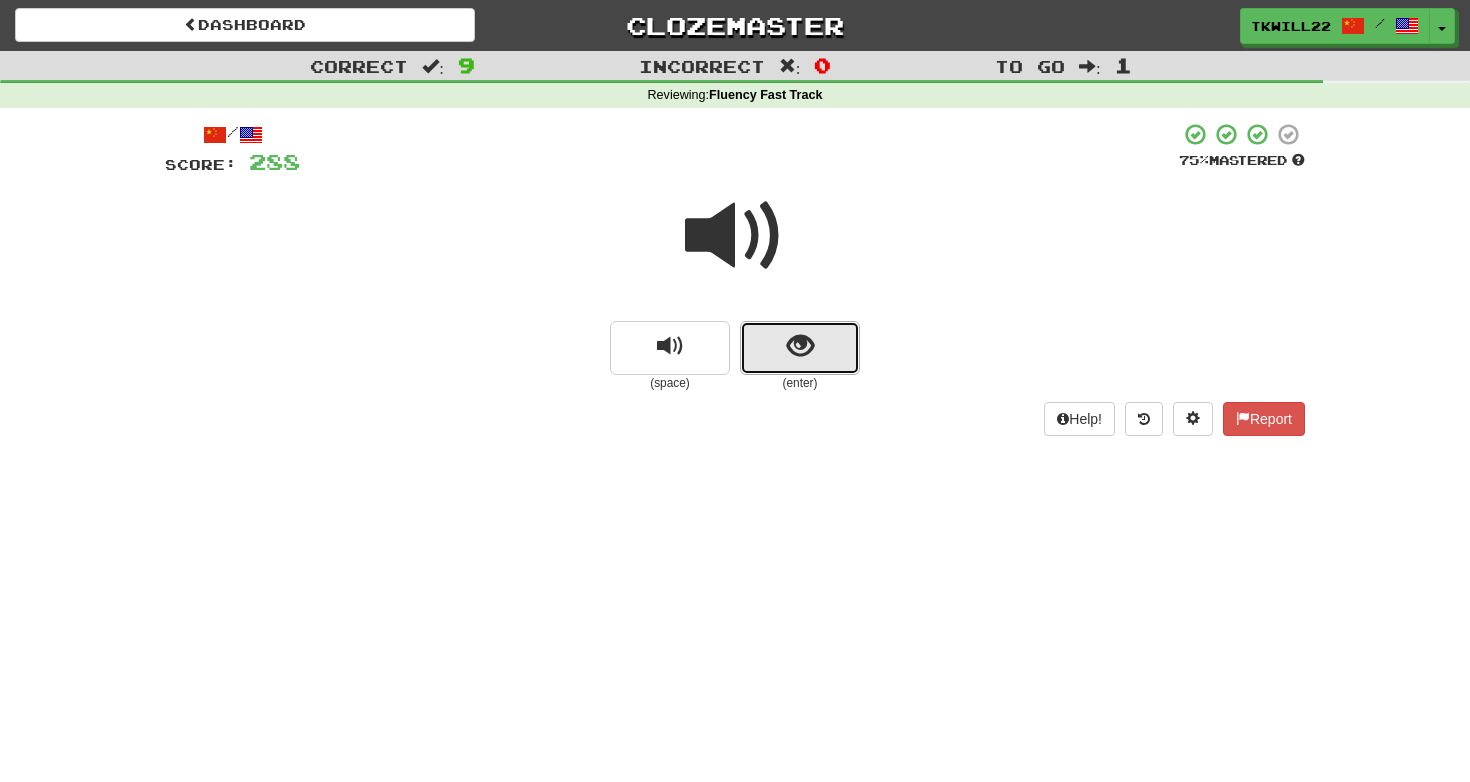 click at bounding box center [800, 348] 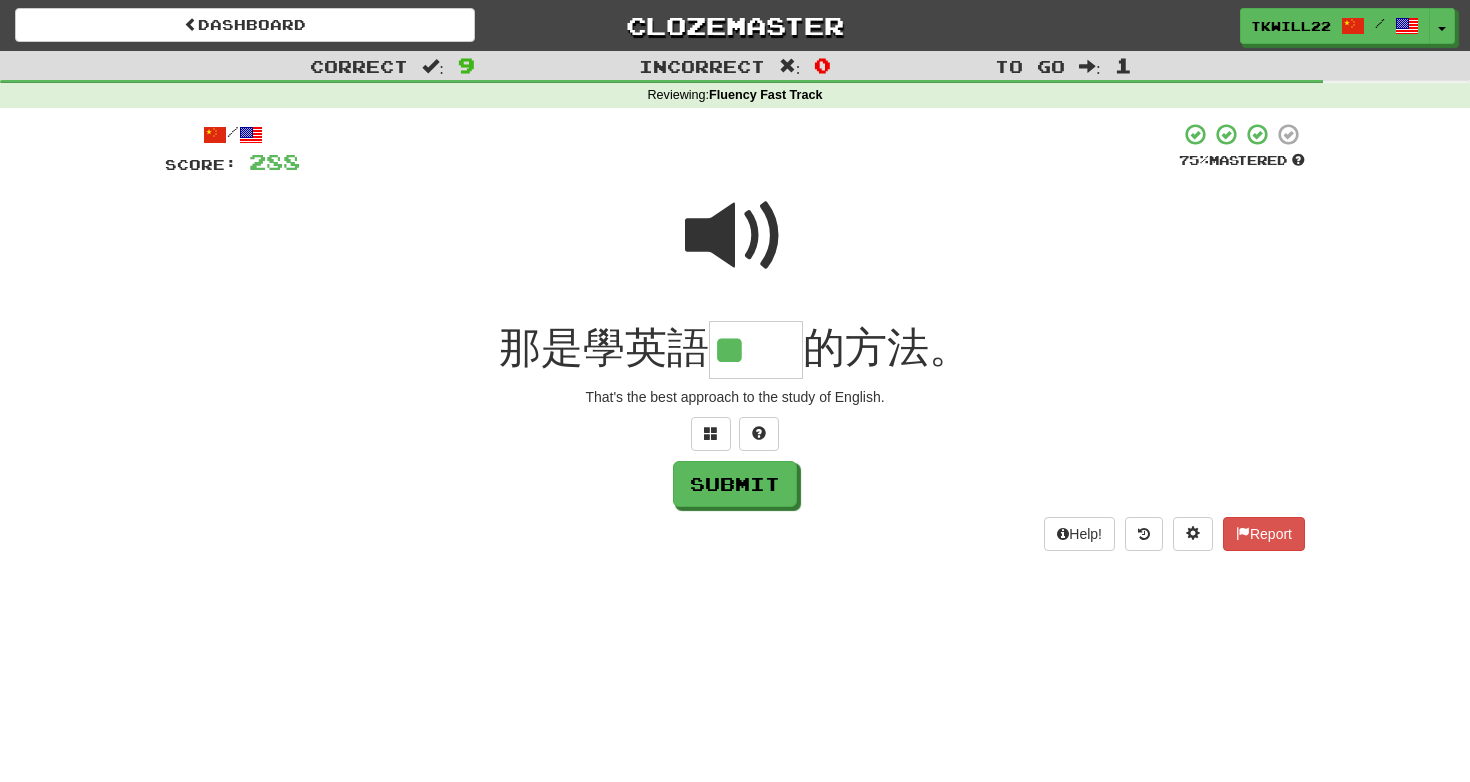 scroll, scrollTop: 0, scrollLeft: 0, axis: both 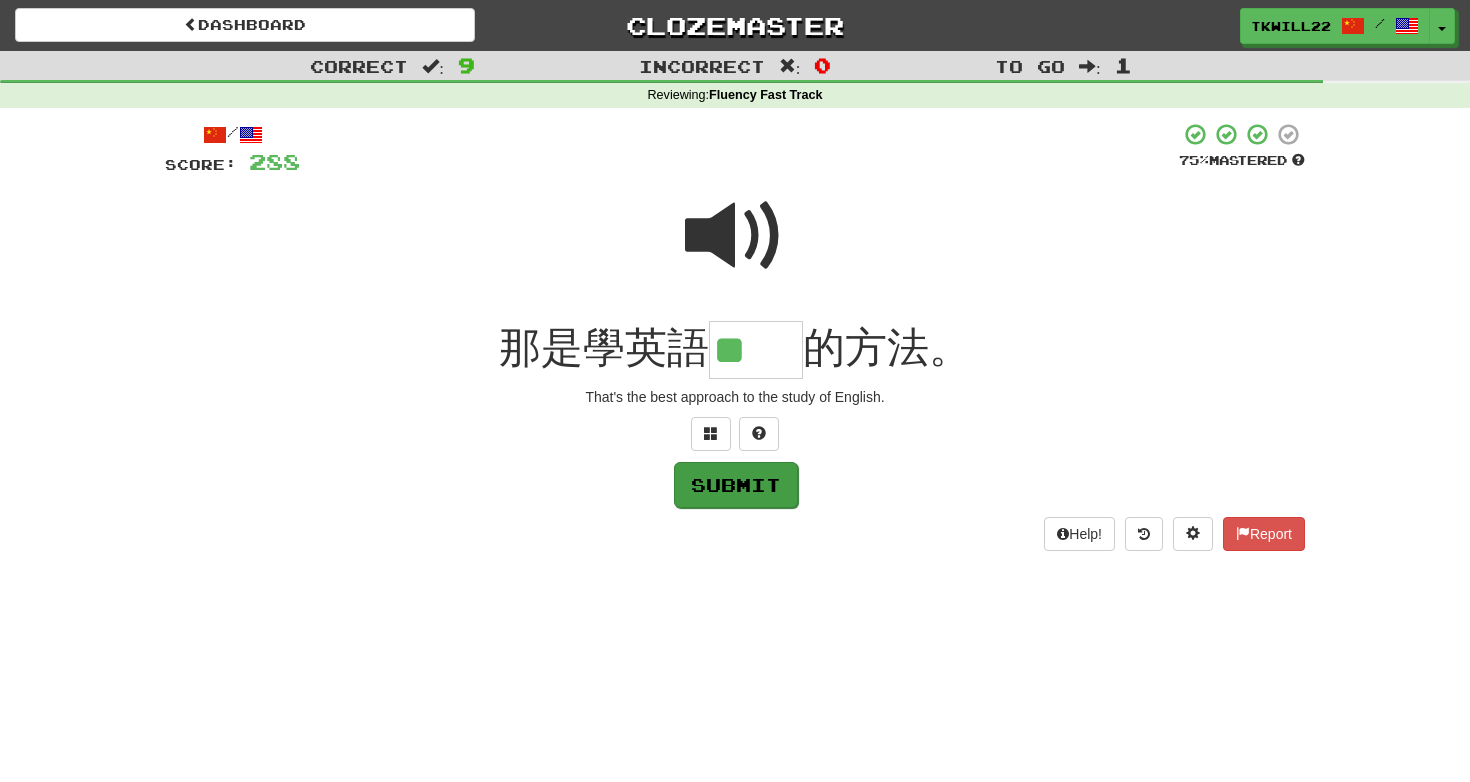 type on "**" 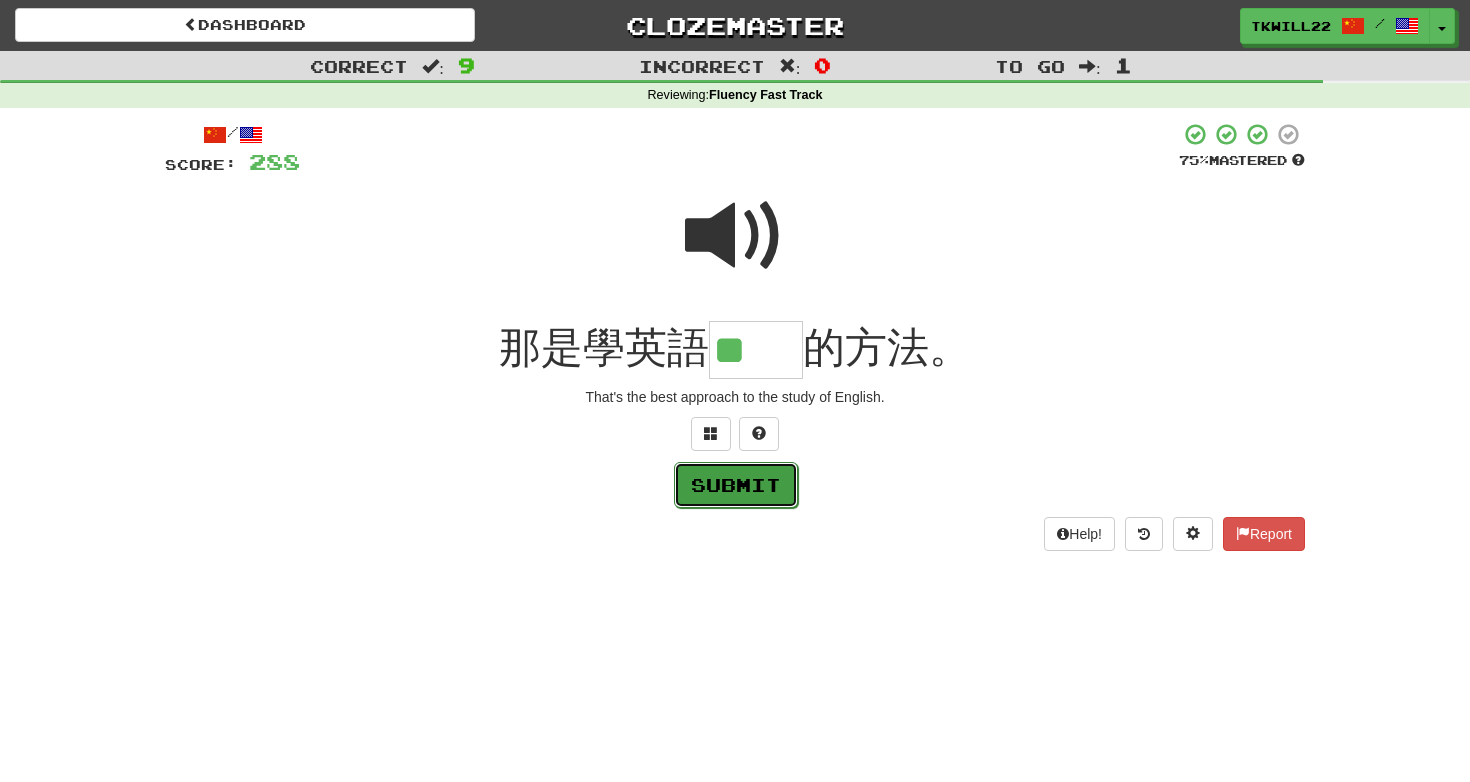 click on "Submit" at bounding box center [736, 485] 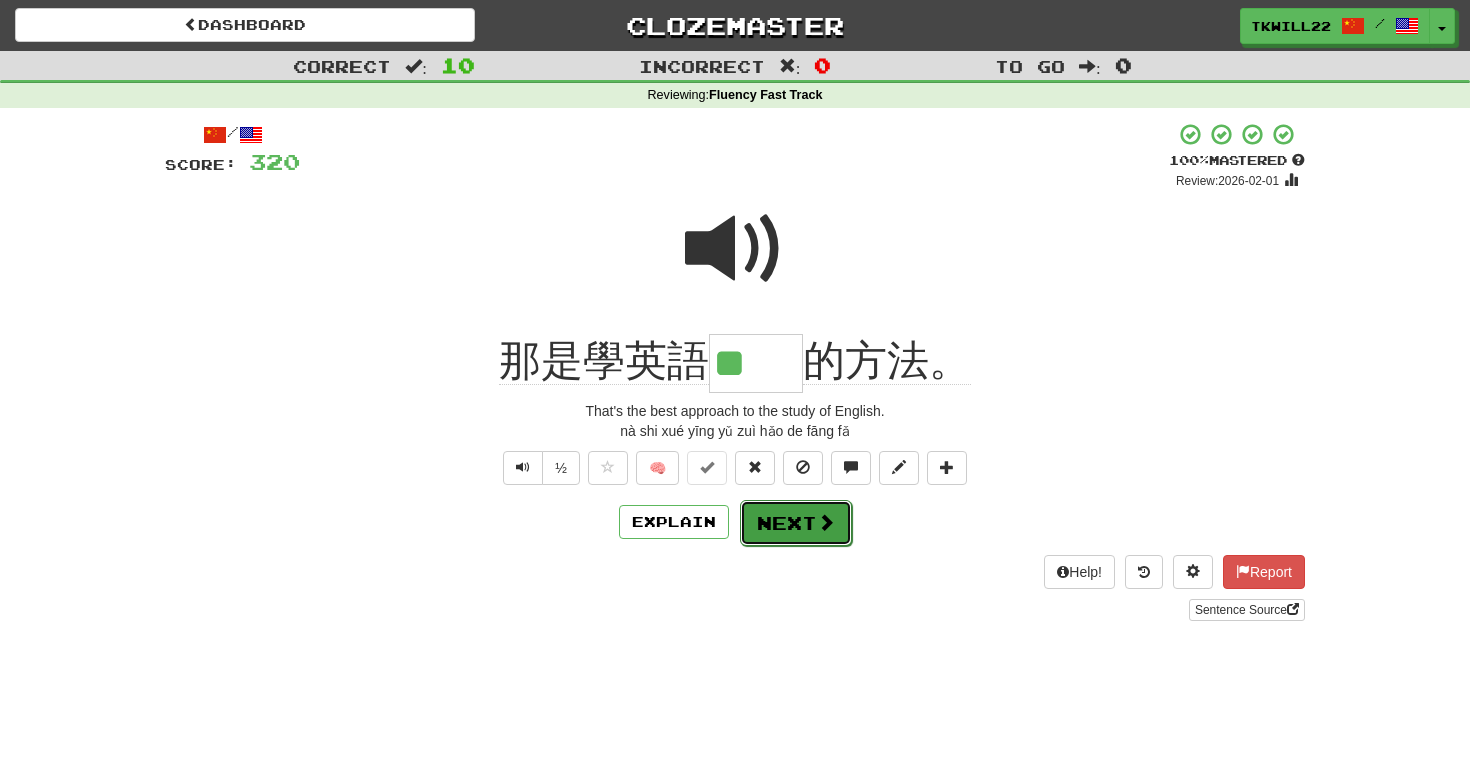 click on "Next" at bounding box center (796, 523) 